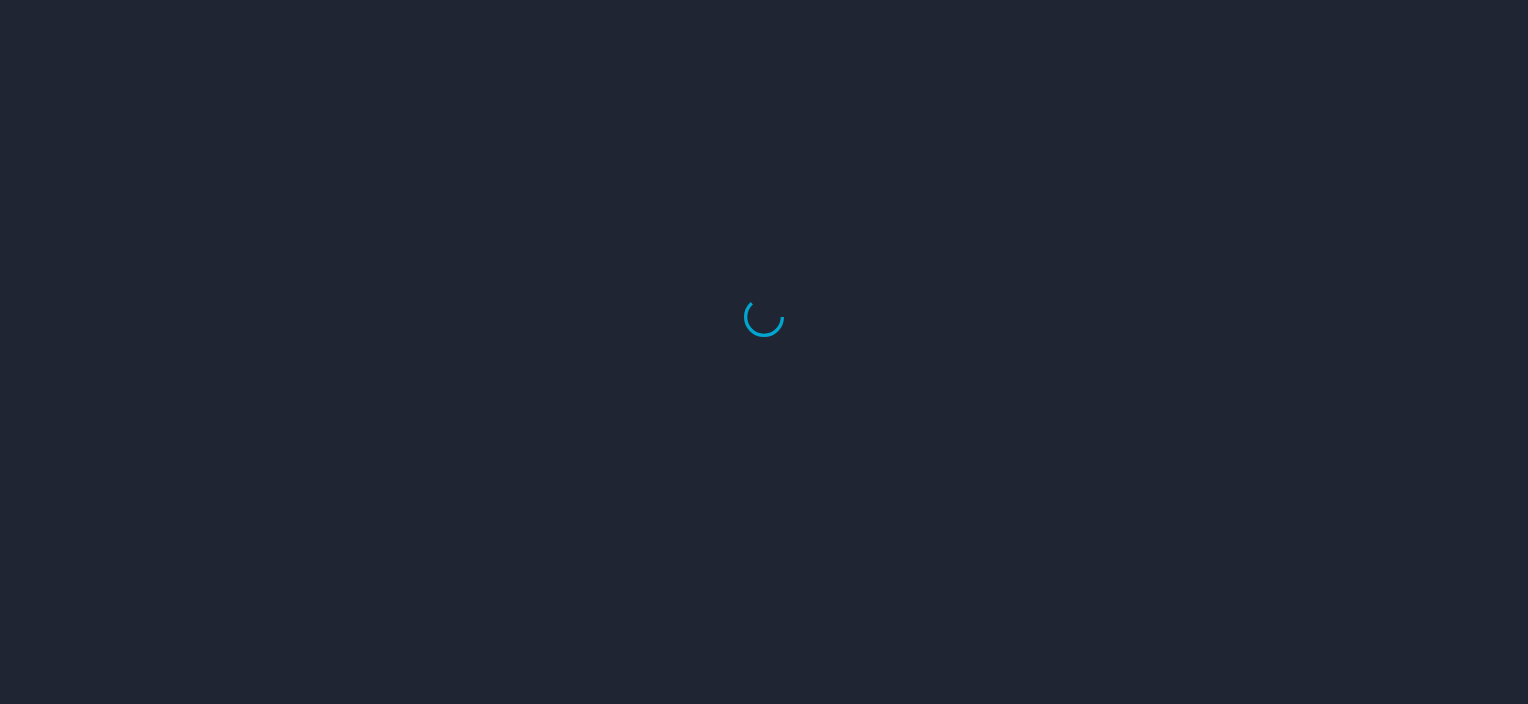 scroll, scrollTop: 0, scrollLeft: 0, axis: both 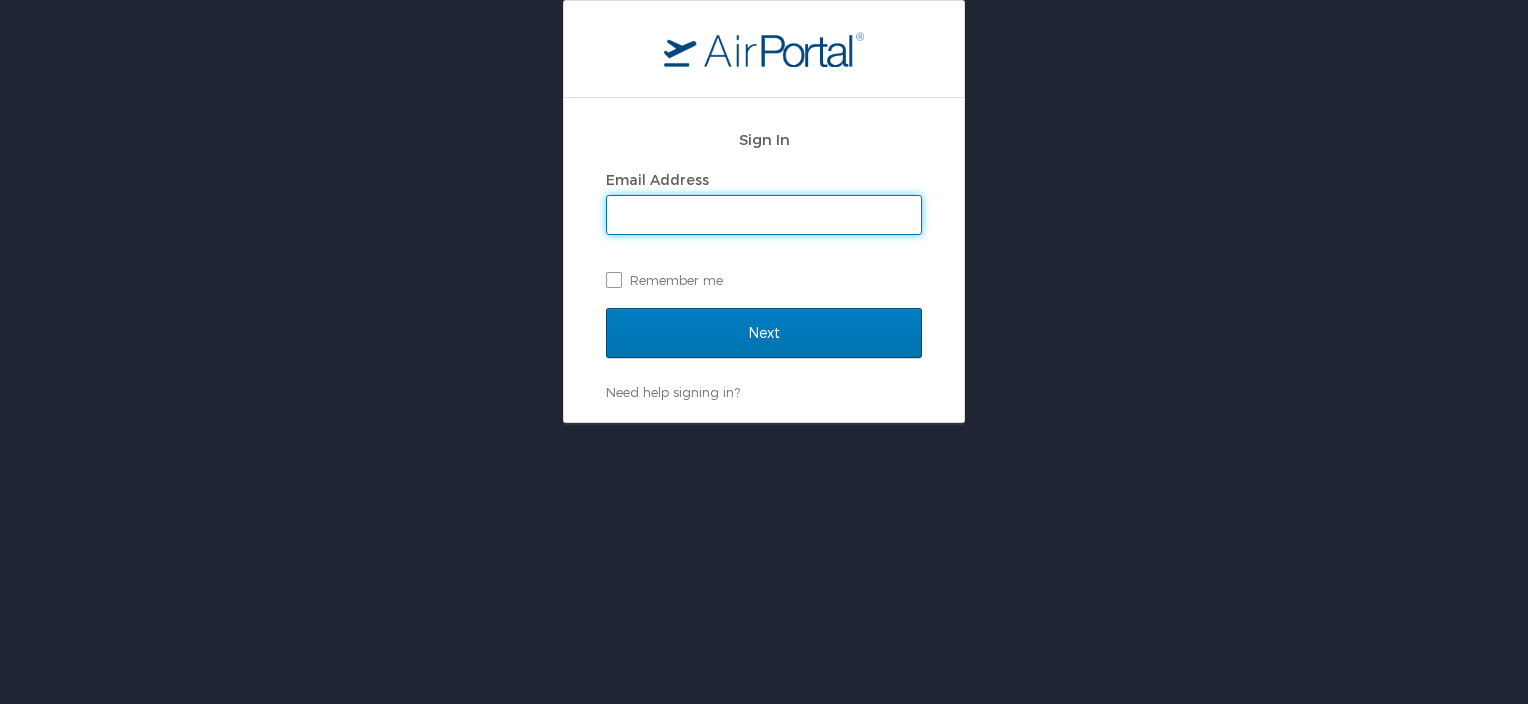 click on "Email Address" at bounding box center [764, 215] 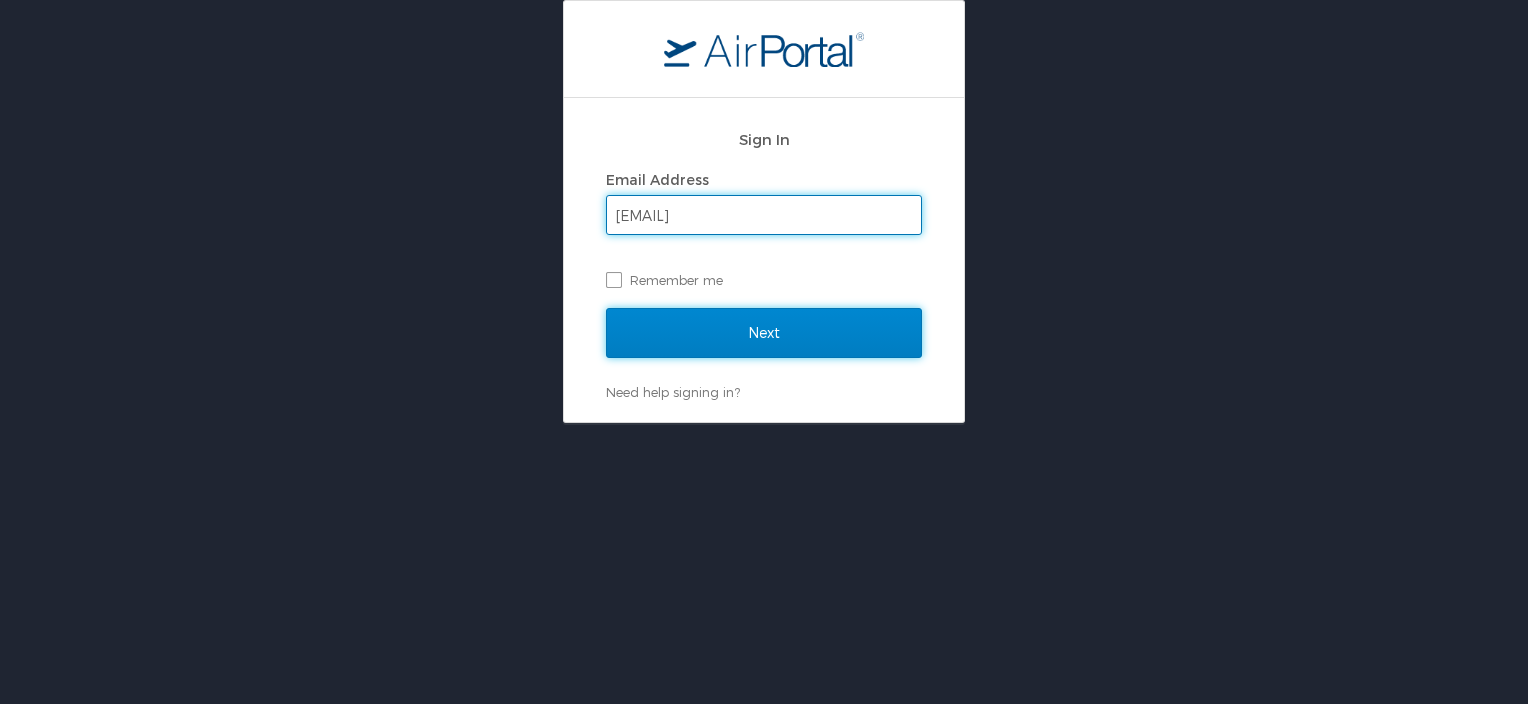 click on "Next" at bounding box center (764, 333) 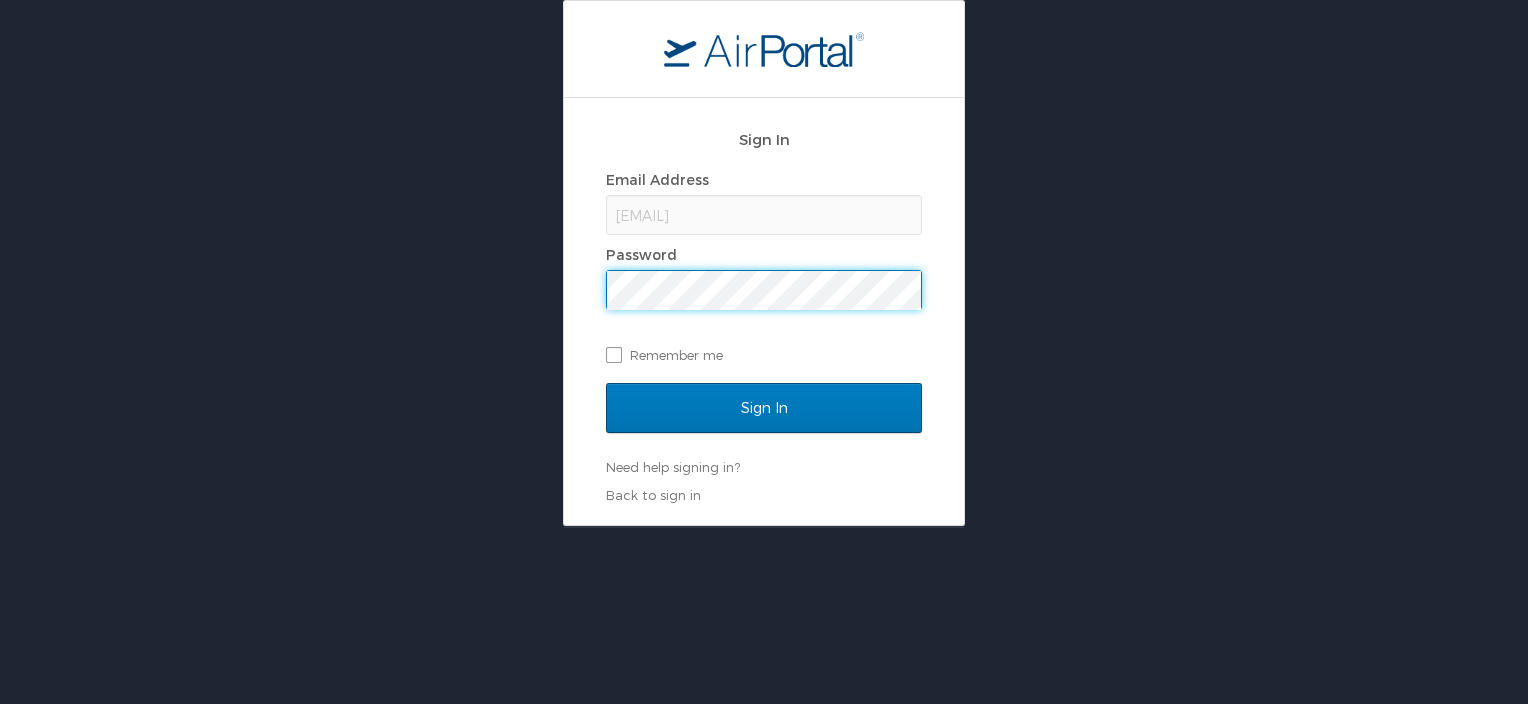 scroll, scrollTop: 0, scrollLeft: 0, axis: both 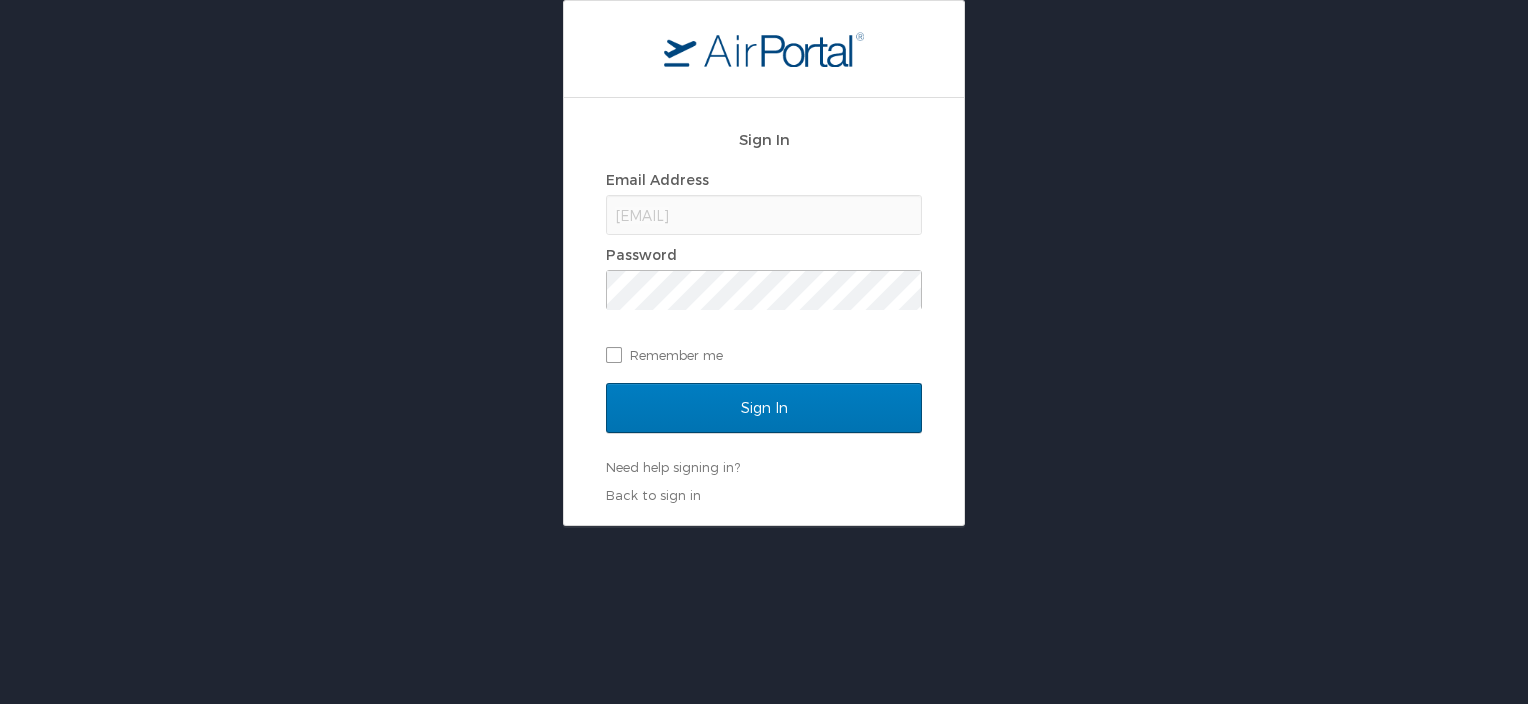click on "Sign In Email Address  pablo.esparza@autoliv.com Password  Remember me Sign In Need help signing in? Forgot password? Help Back to sign in" at bounding box center (764, 263) 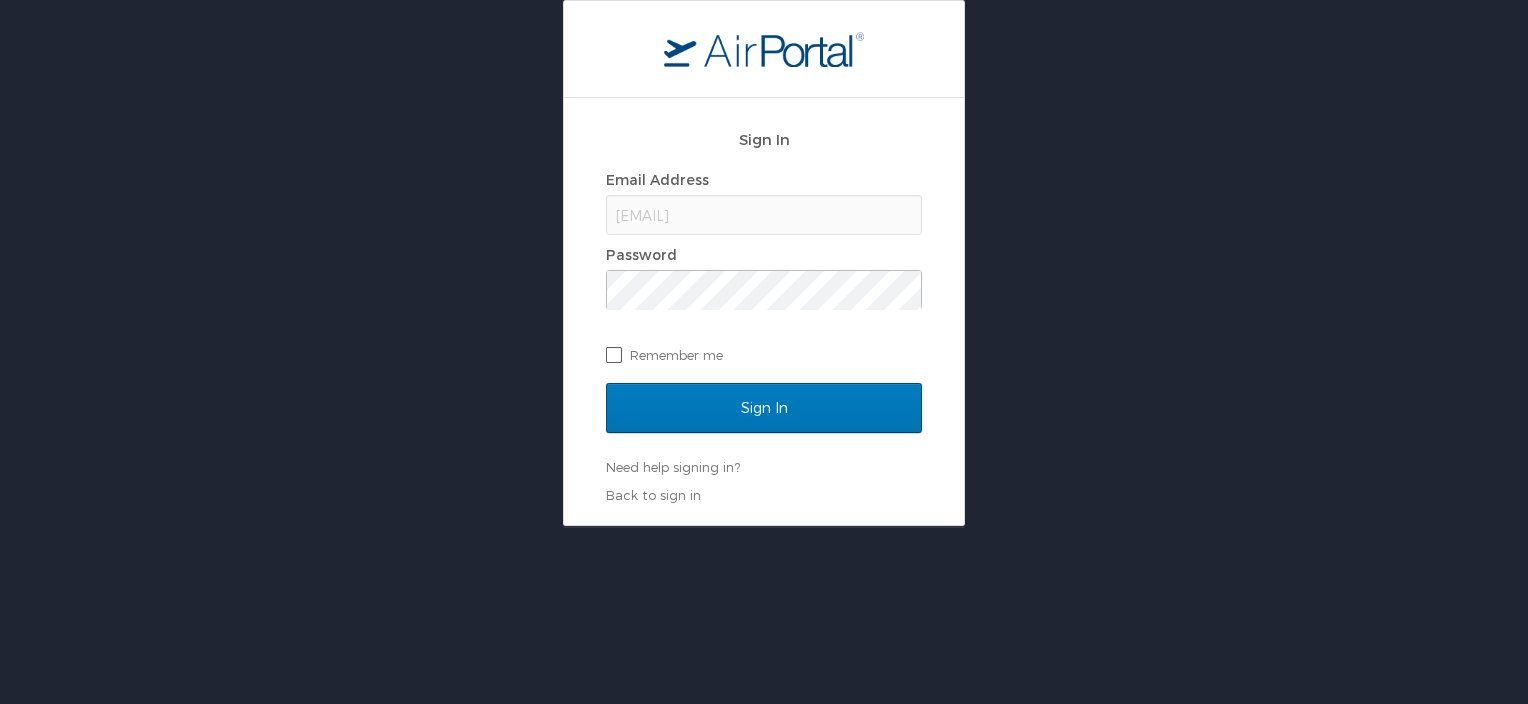 click on "Remember me" at bounding box center [764, 355] 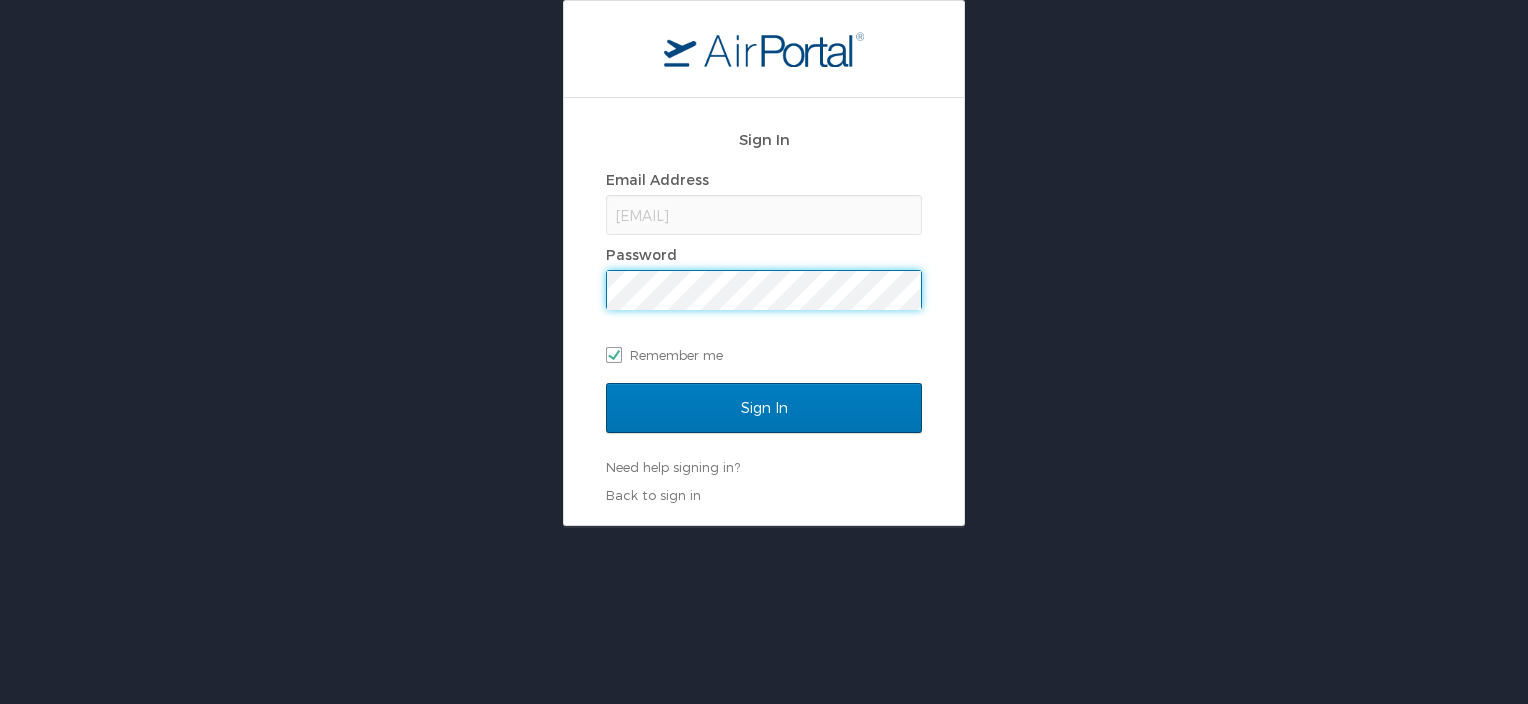click on "Sign In" at bounding box center (764, 420) 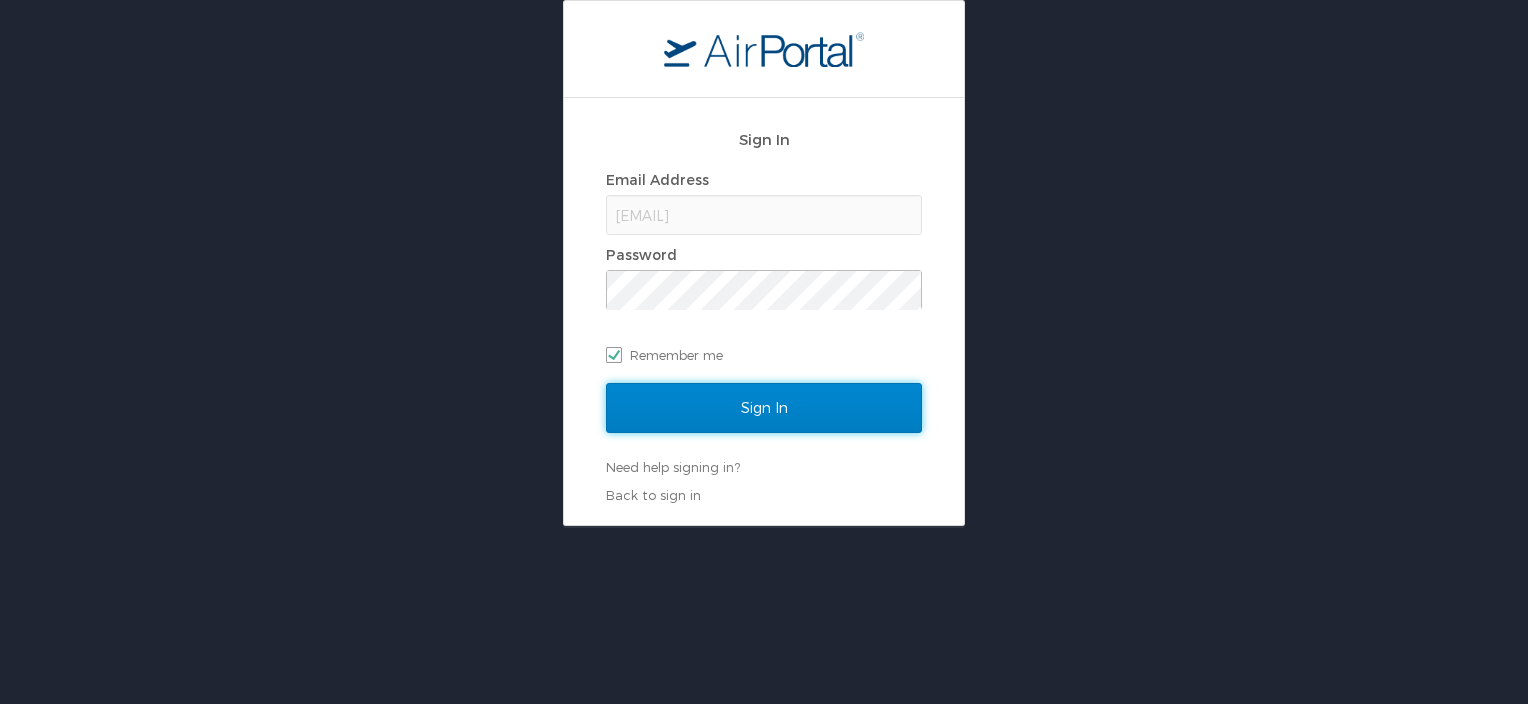 click on "Sign In" at bounding box center [764, 408] 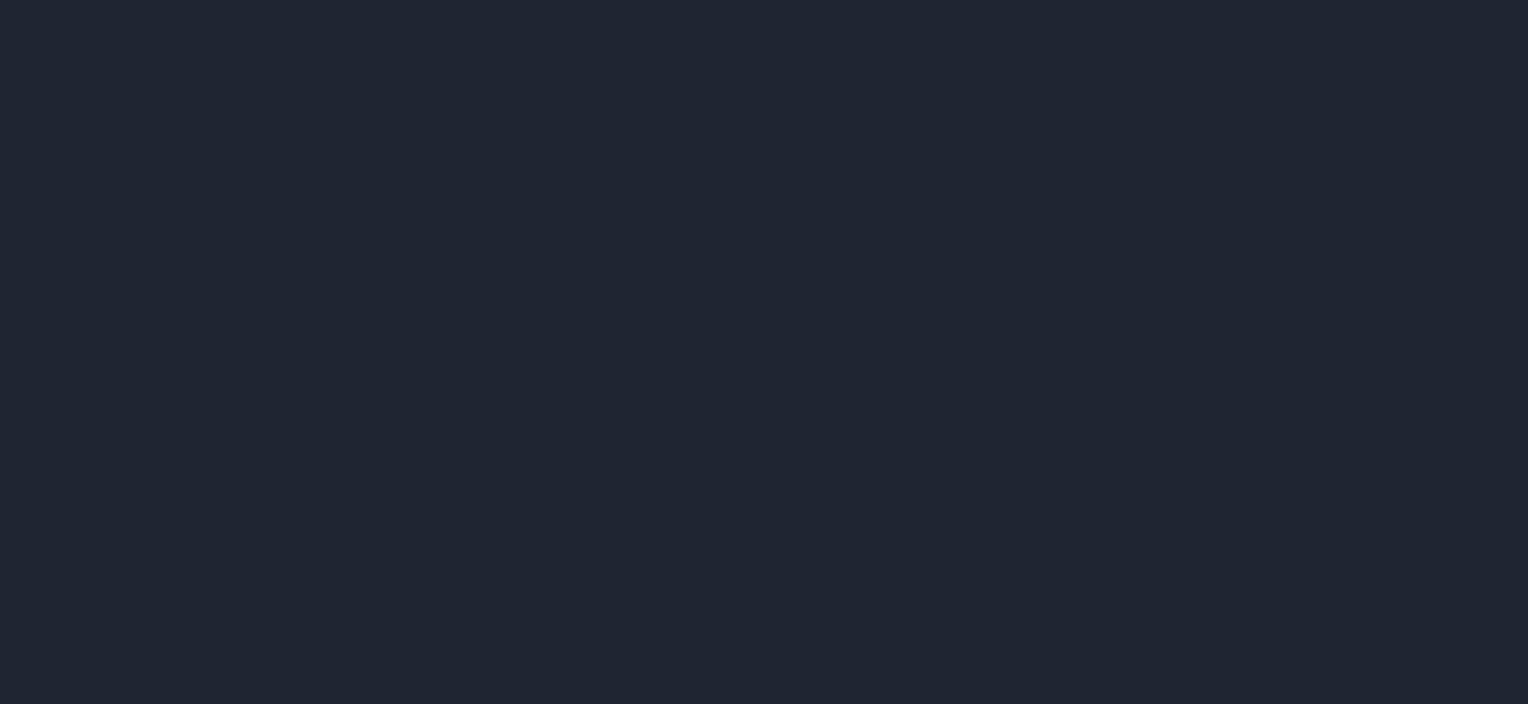 scroll, scrollTop: 0, scrollLeft: 0, axis: both 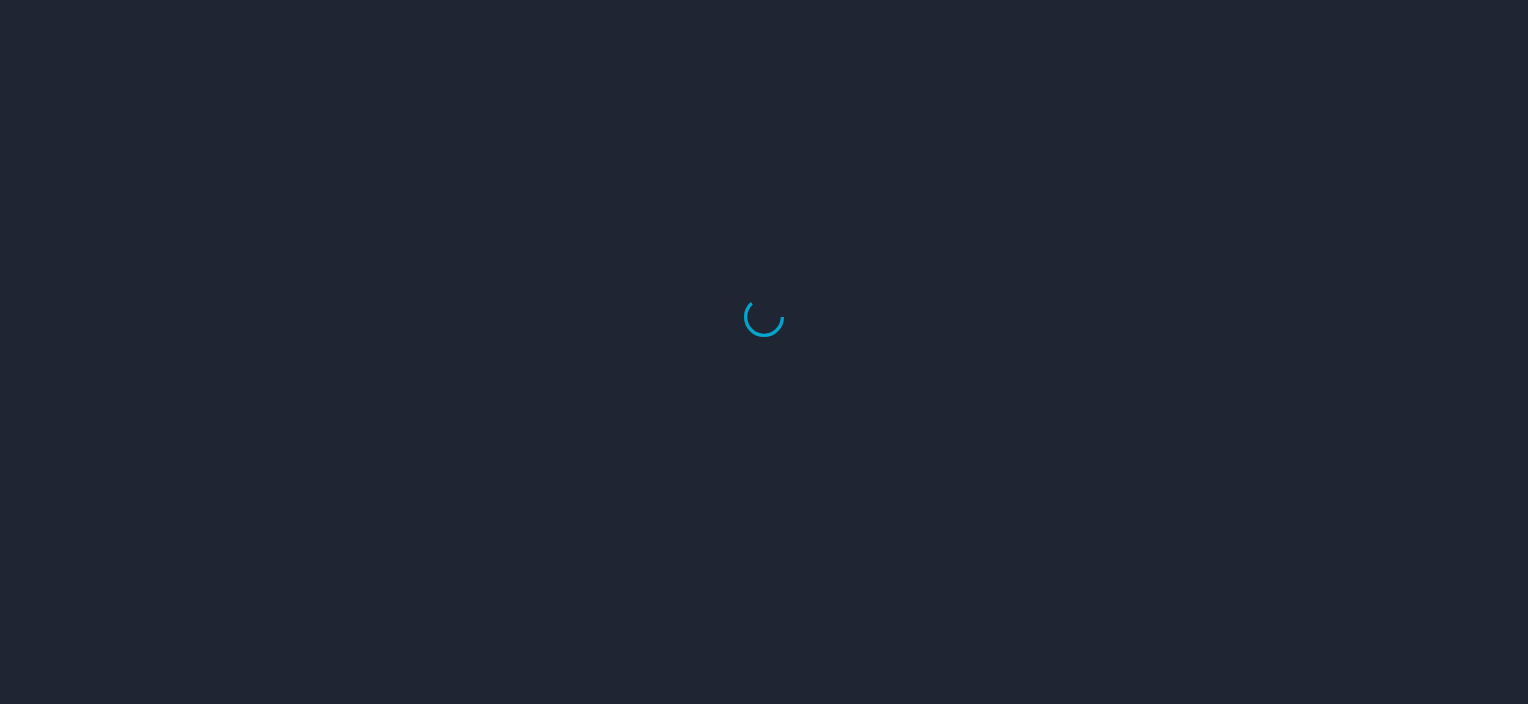 select on "US" 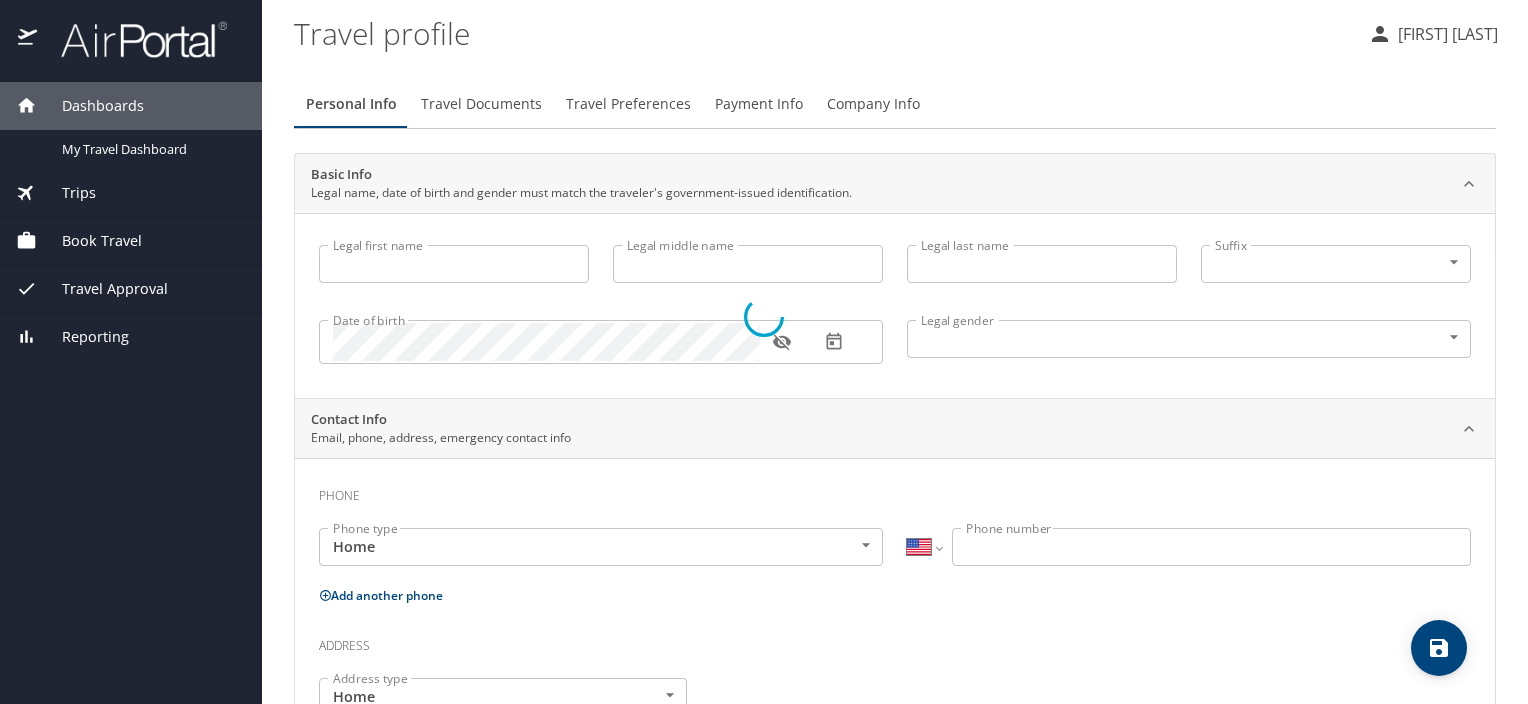 type on "[FIRST]" 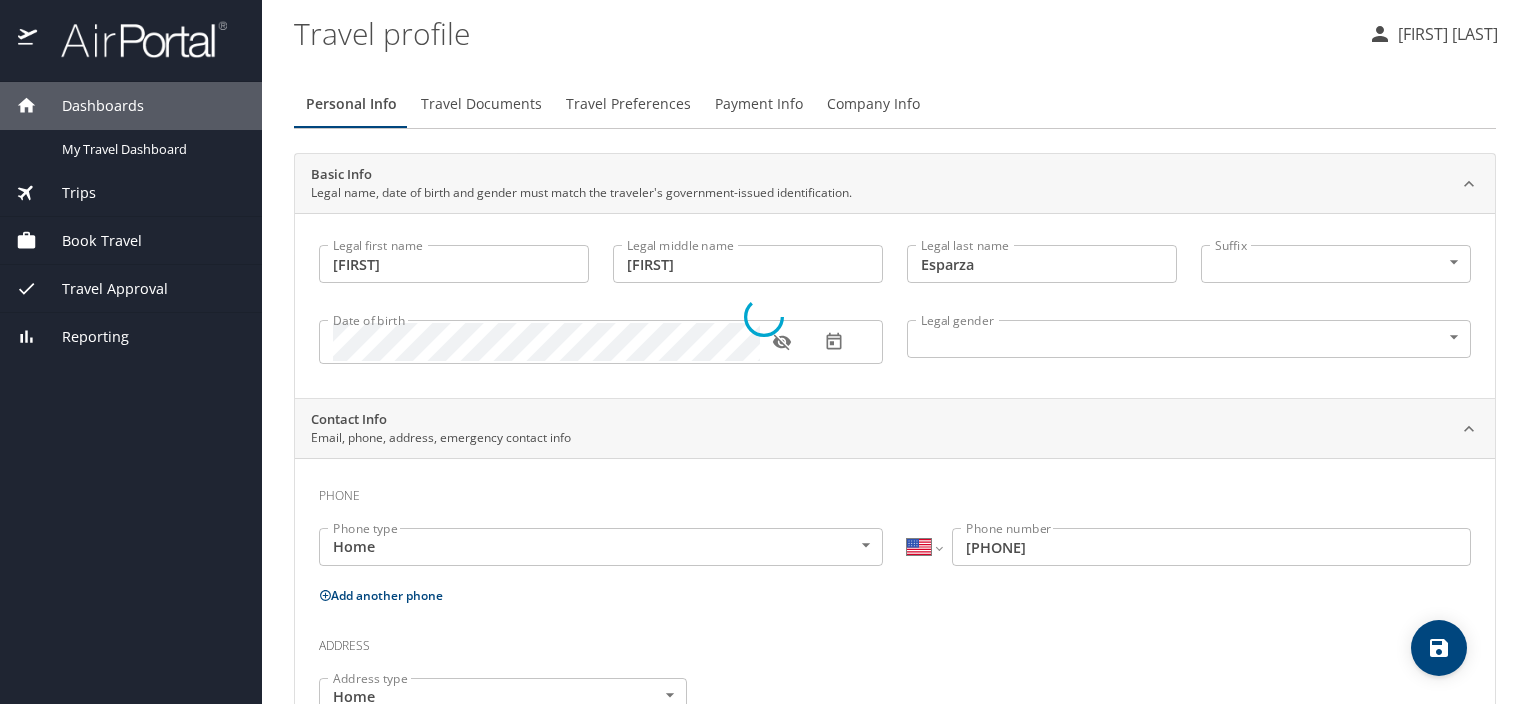 select on "MX" 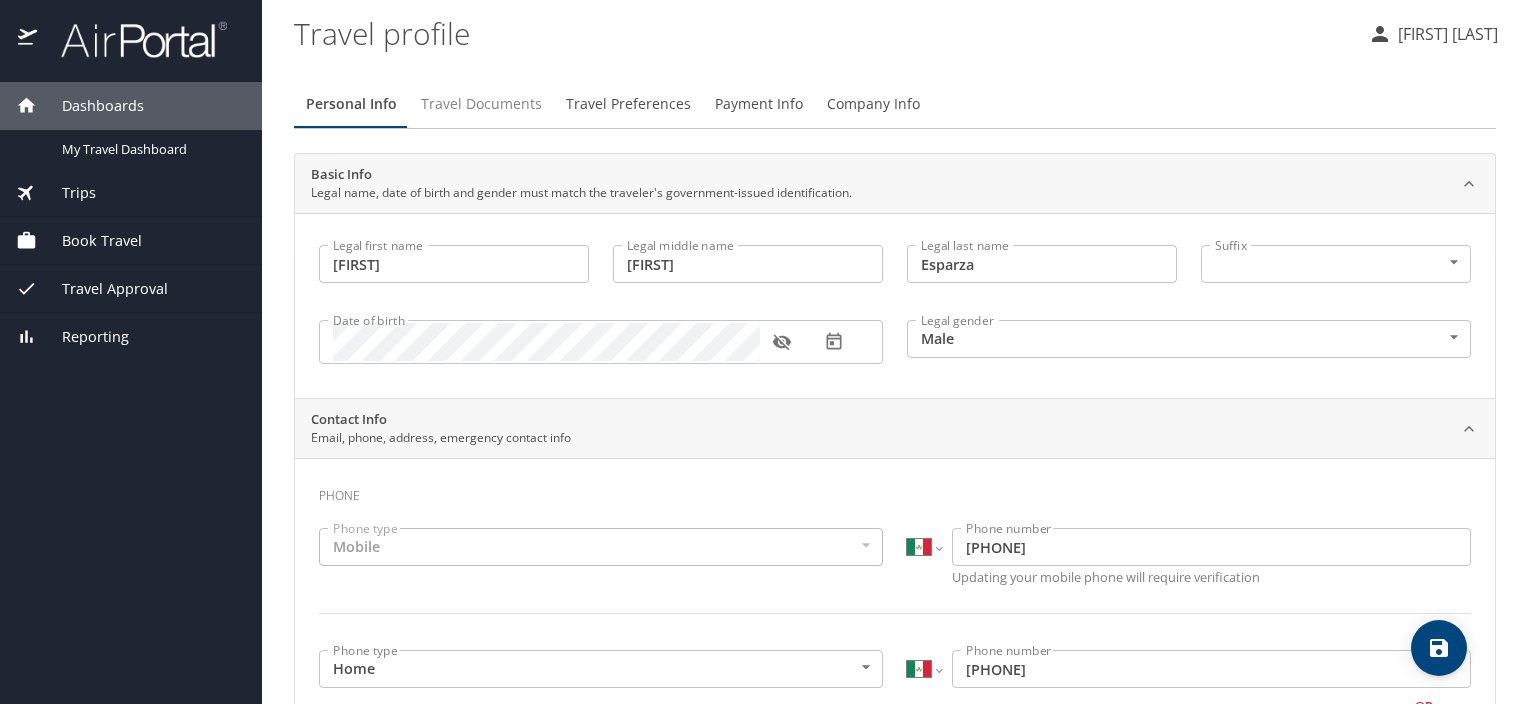 click on "Travel Documents" at bounding box center [481, 104] 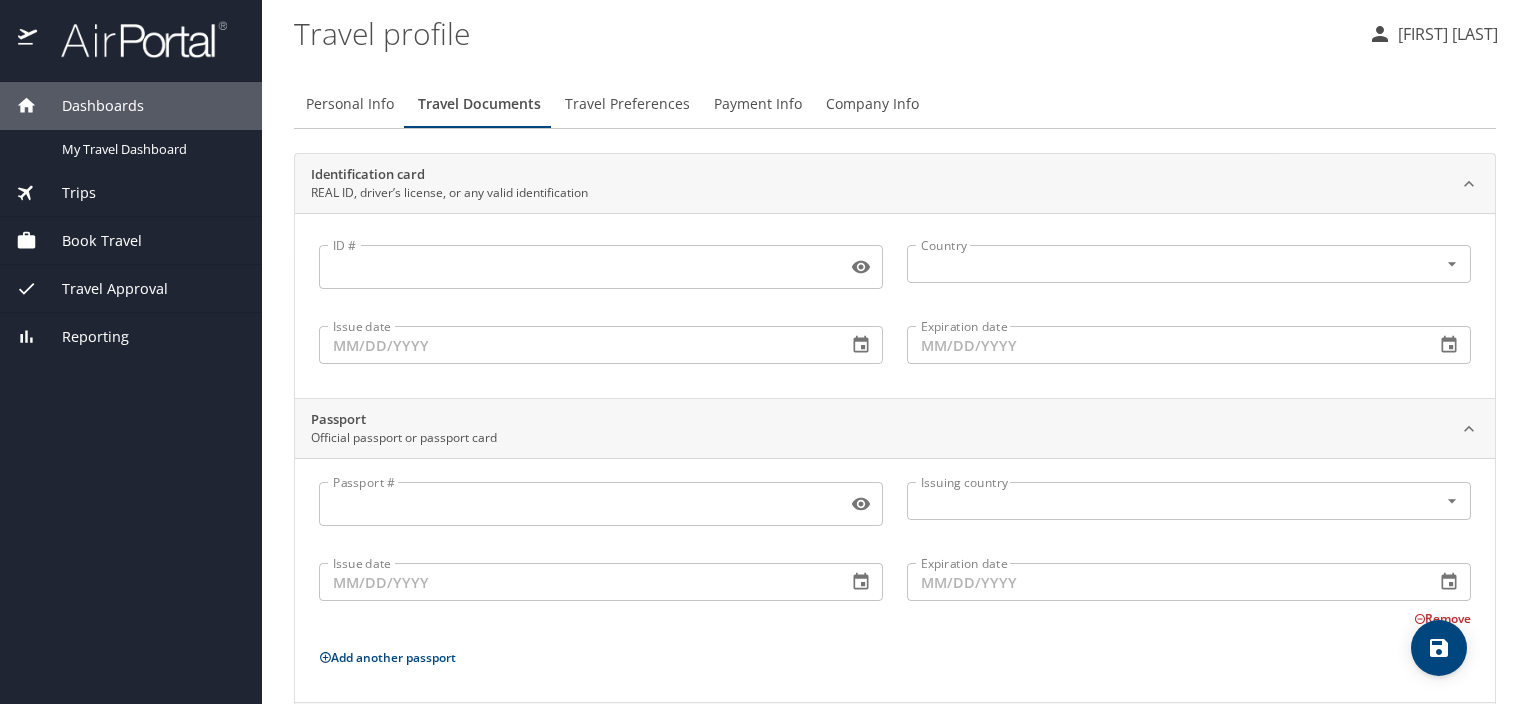 click 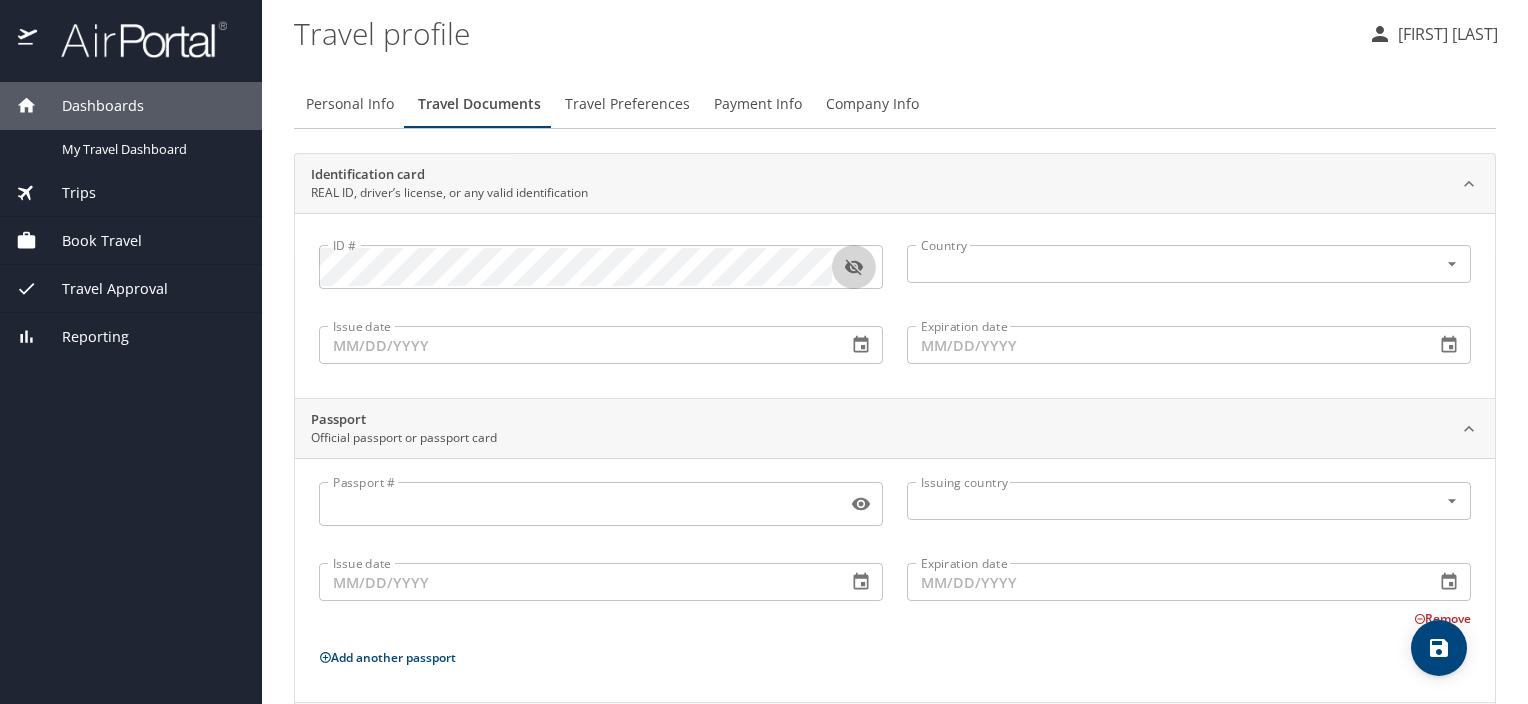 click 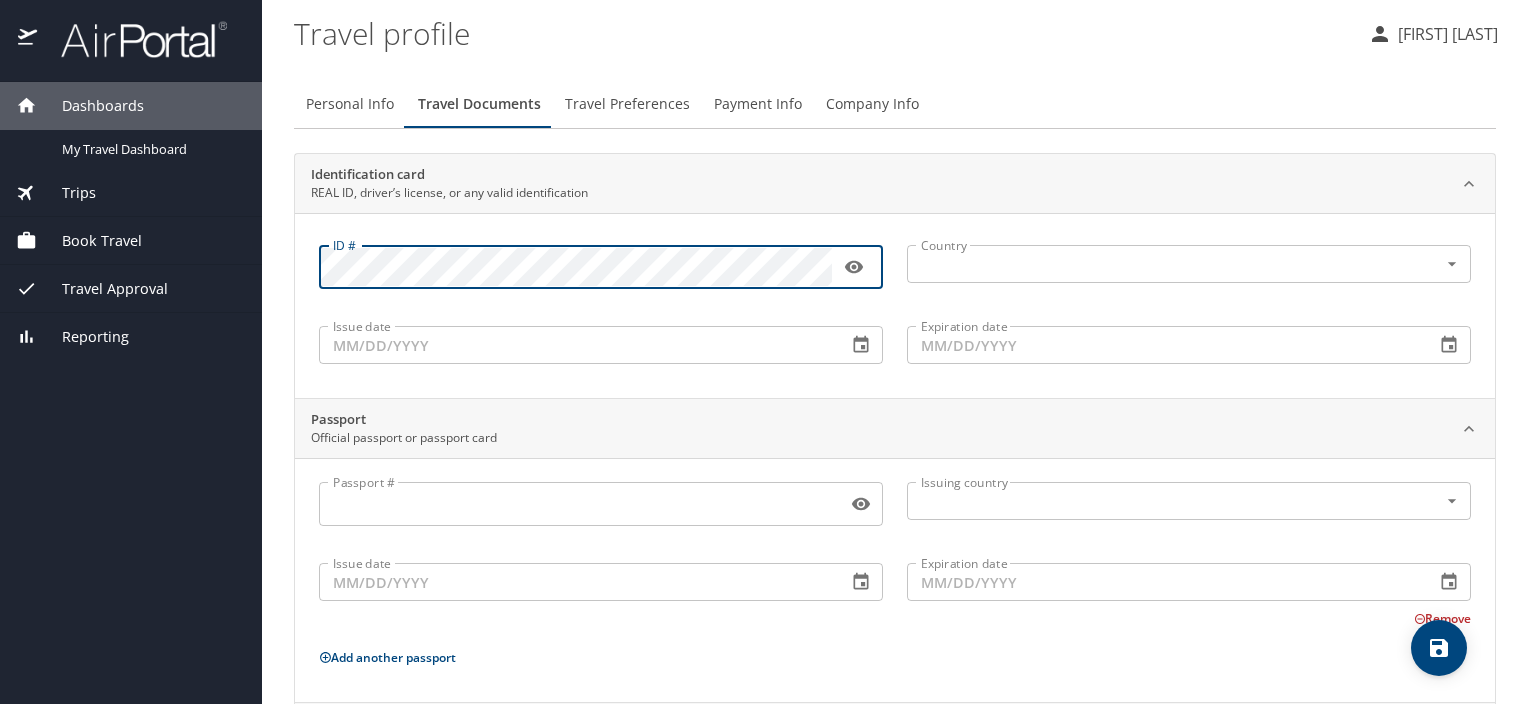 click on "Passport #" at bounding box center [579, 504] 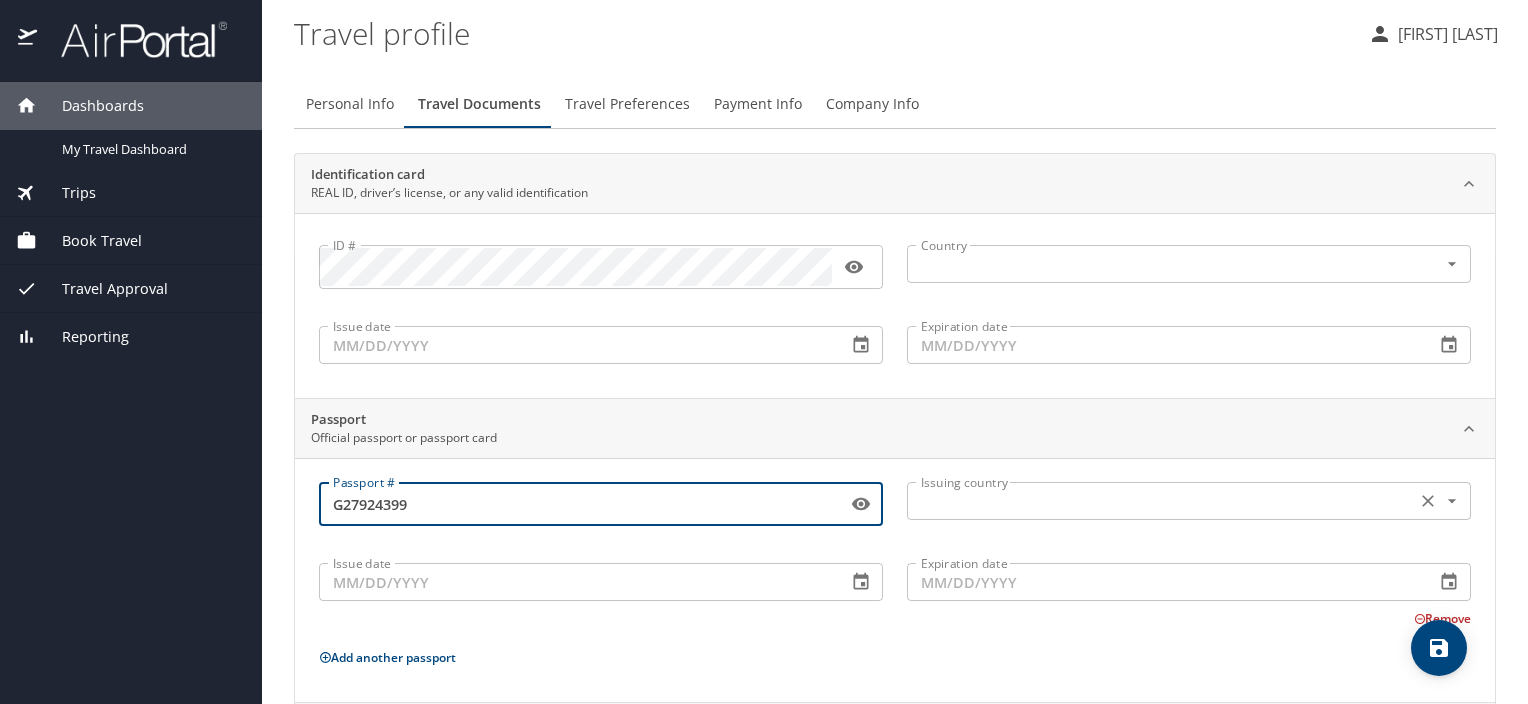 type on "G27924399" 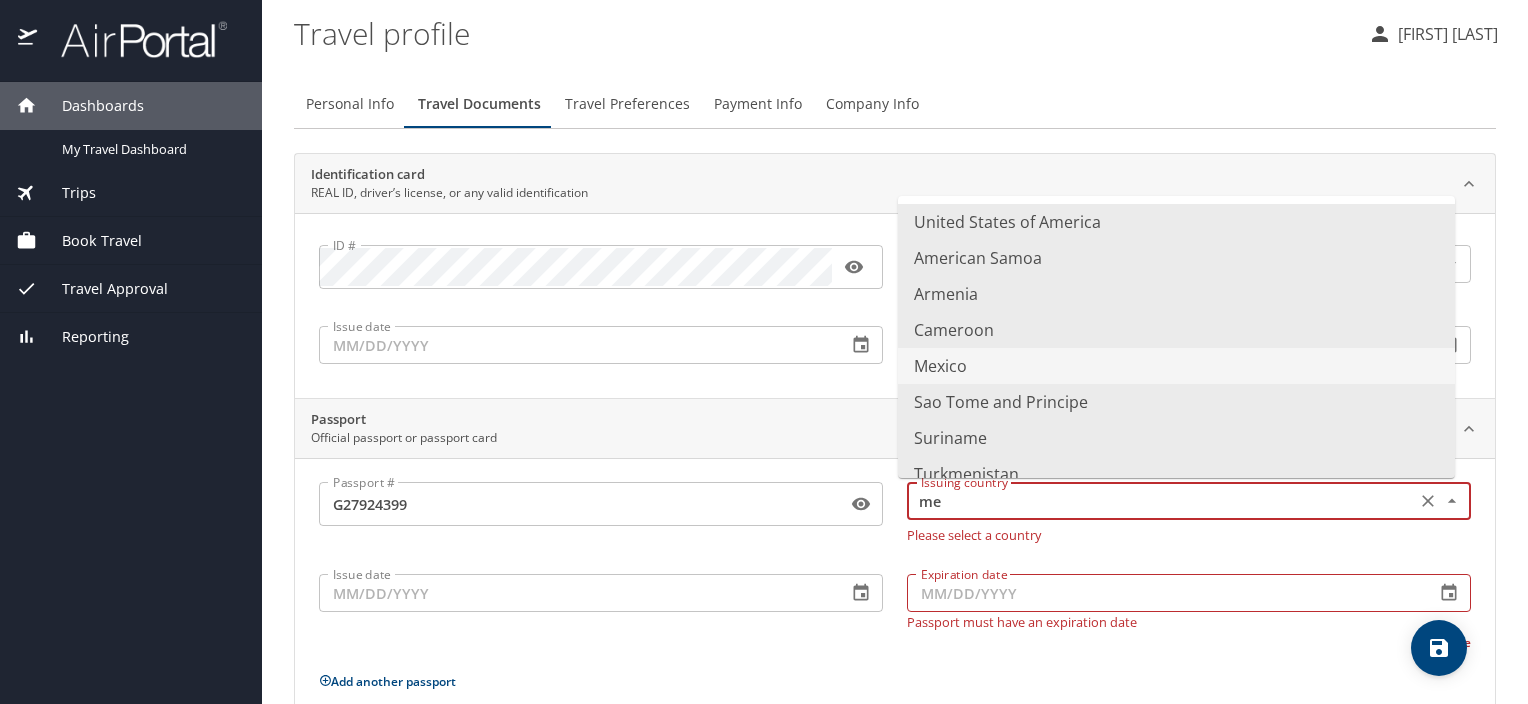 click on "Mexico" at bounding box center (1176, 366) 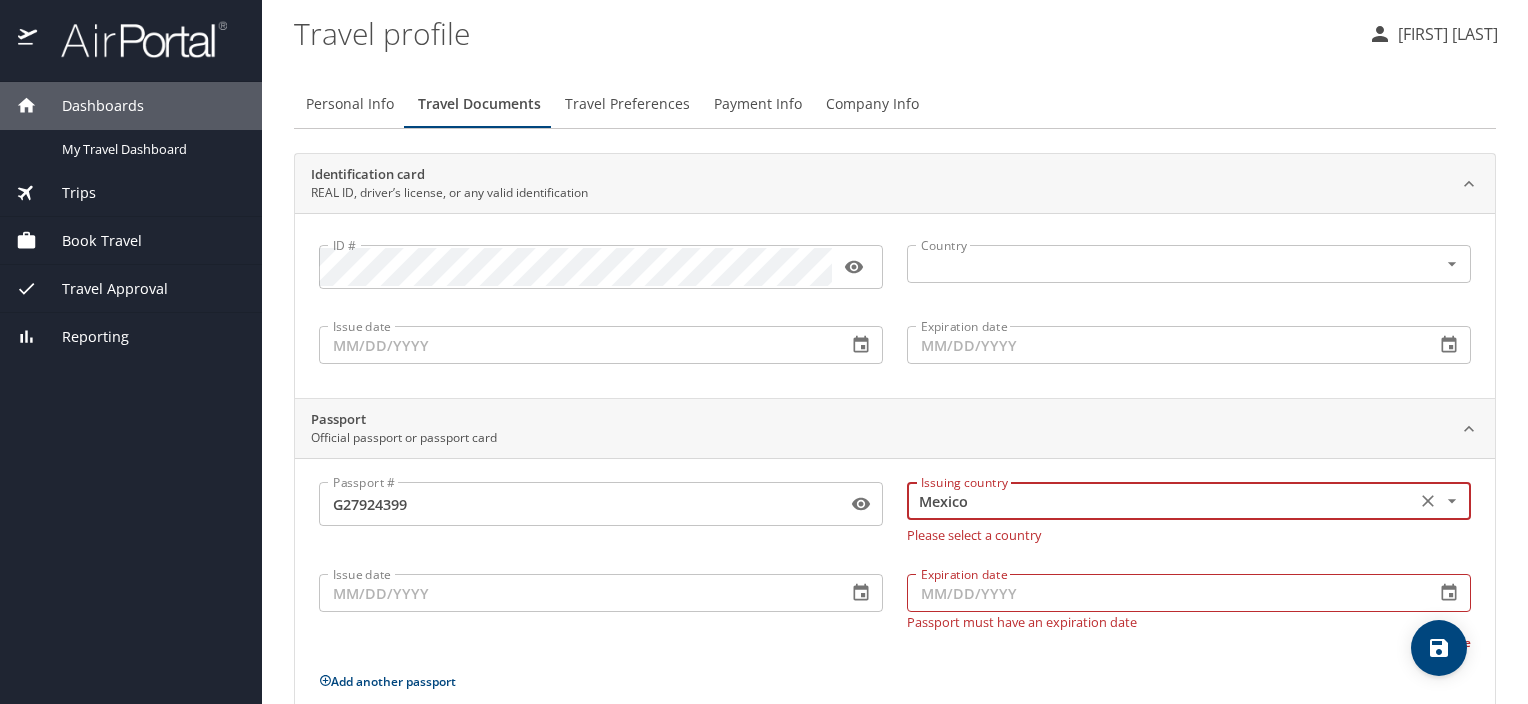 type on "Mexico" 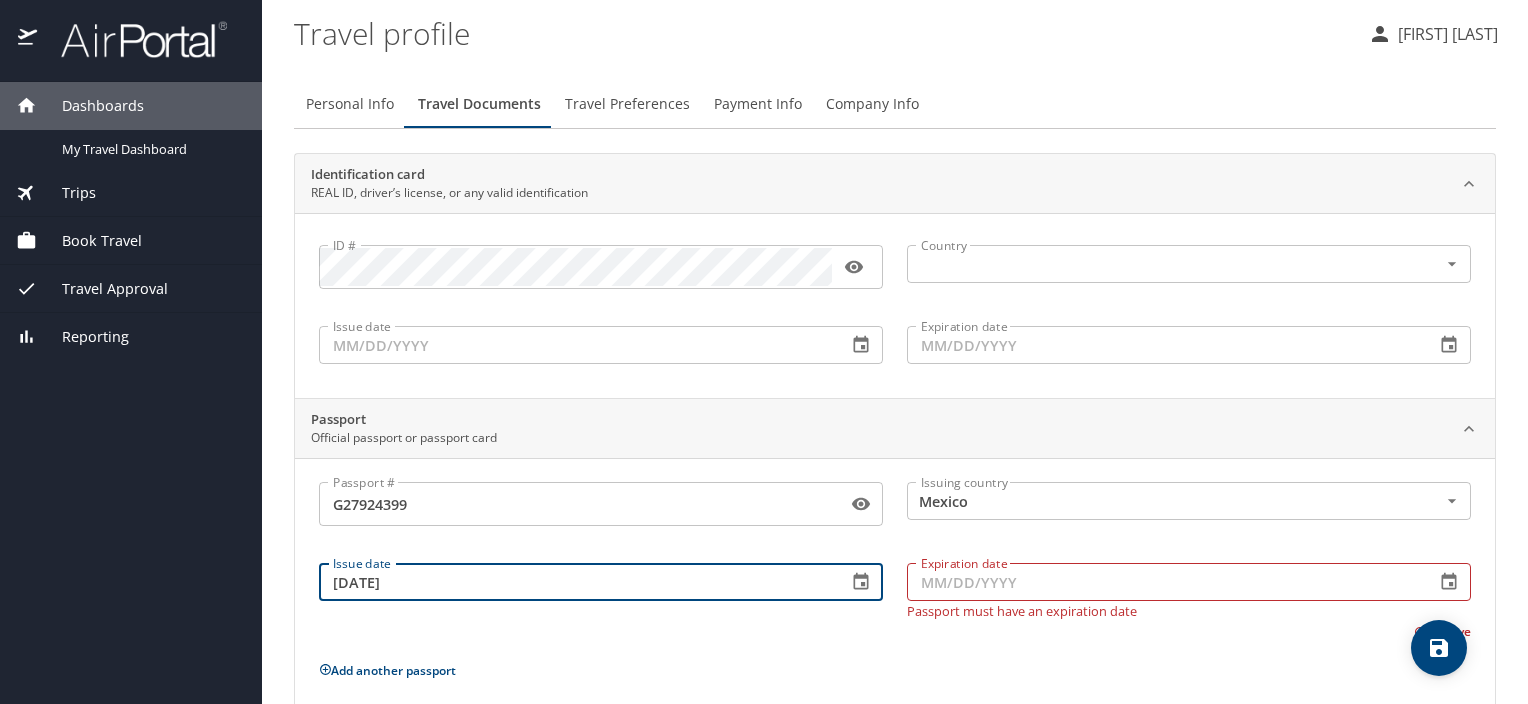 type on "[DATE]" 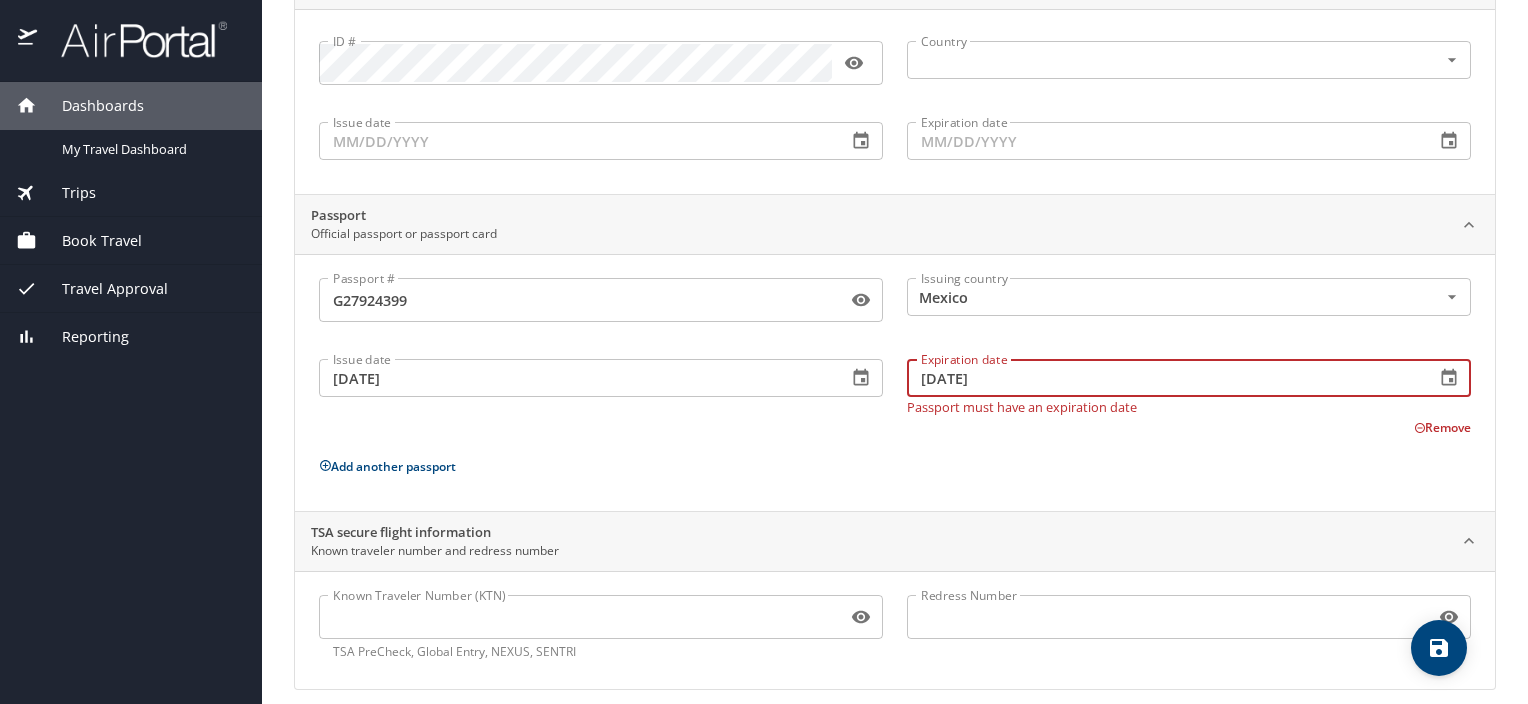 scroll, scrollTop: 220, scrollLeft: 0, axis: vertical 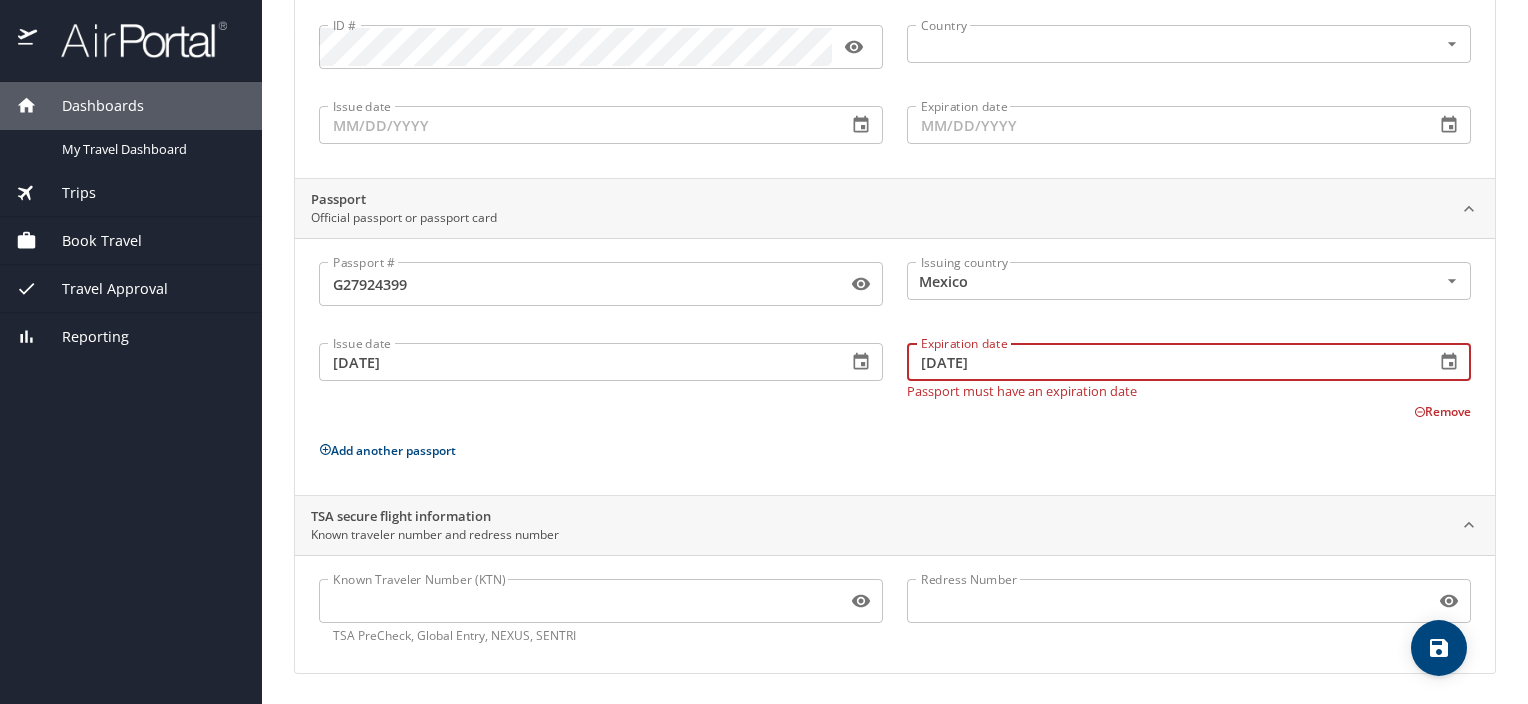 type on "[DATE]" 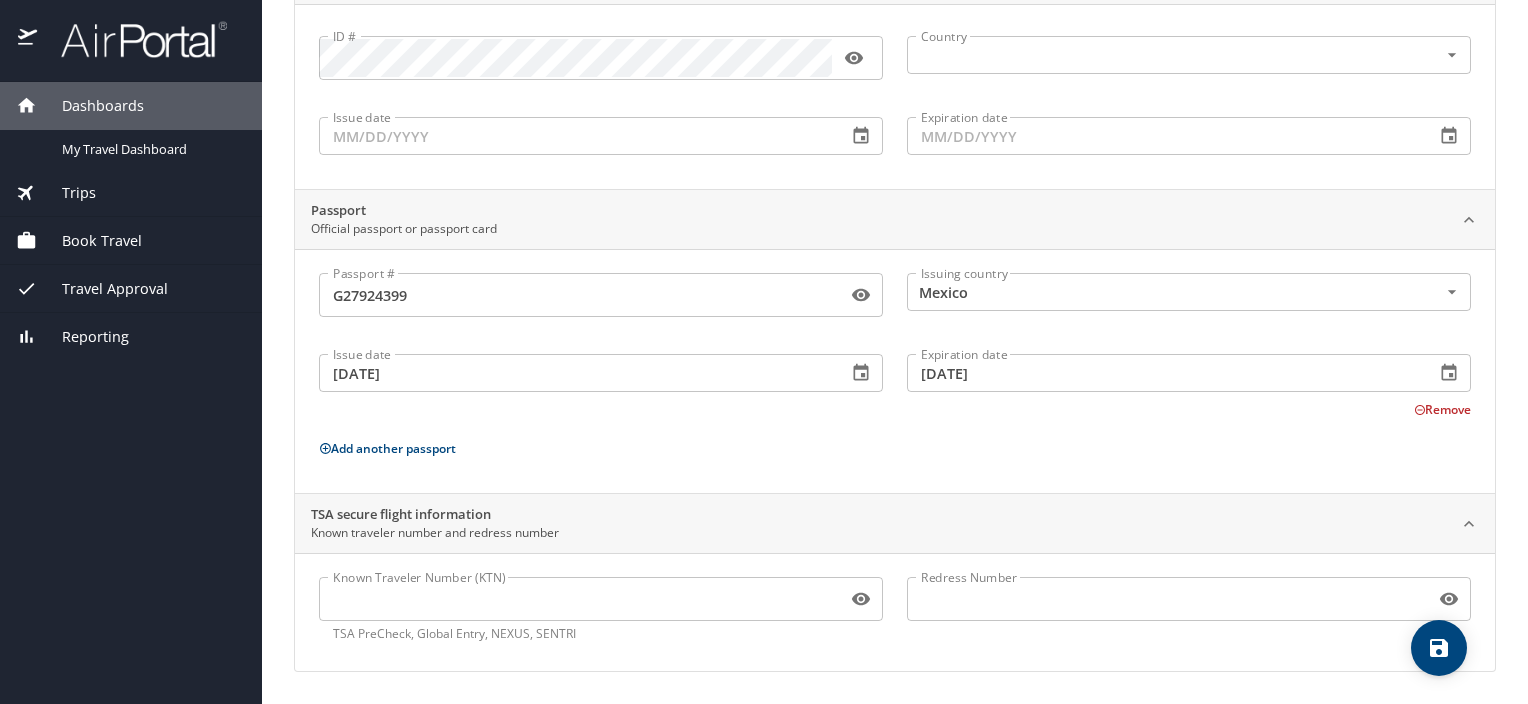 click on "Add another passport" at bounding box center (895, 448) 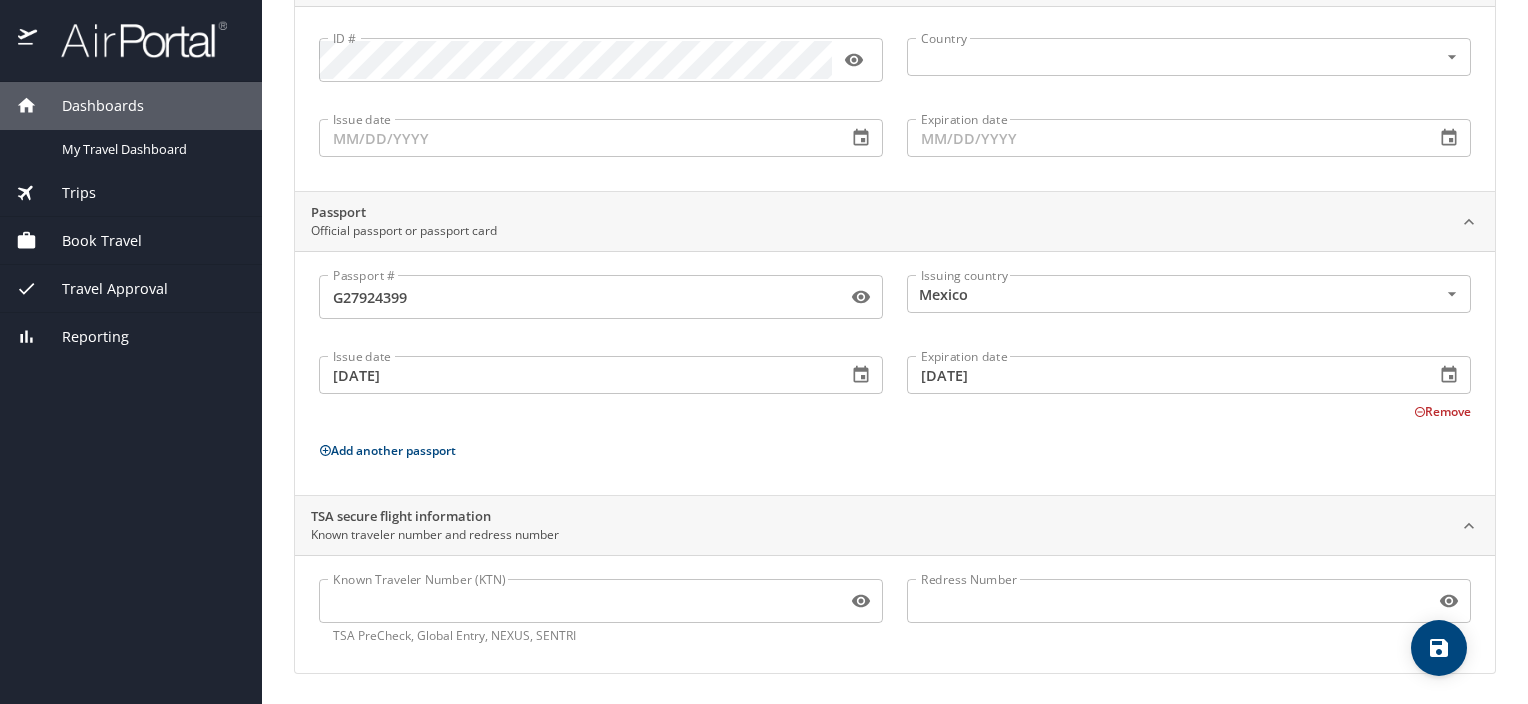 click 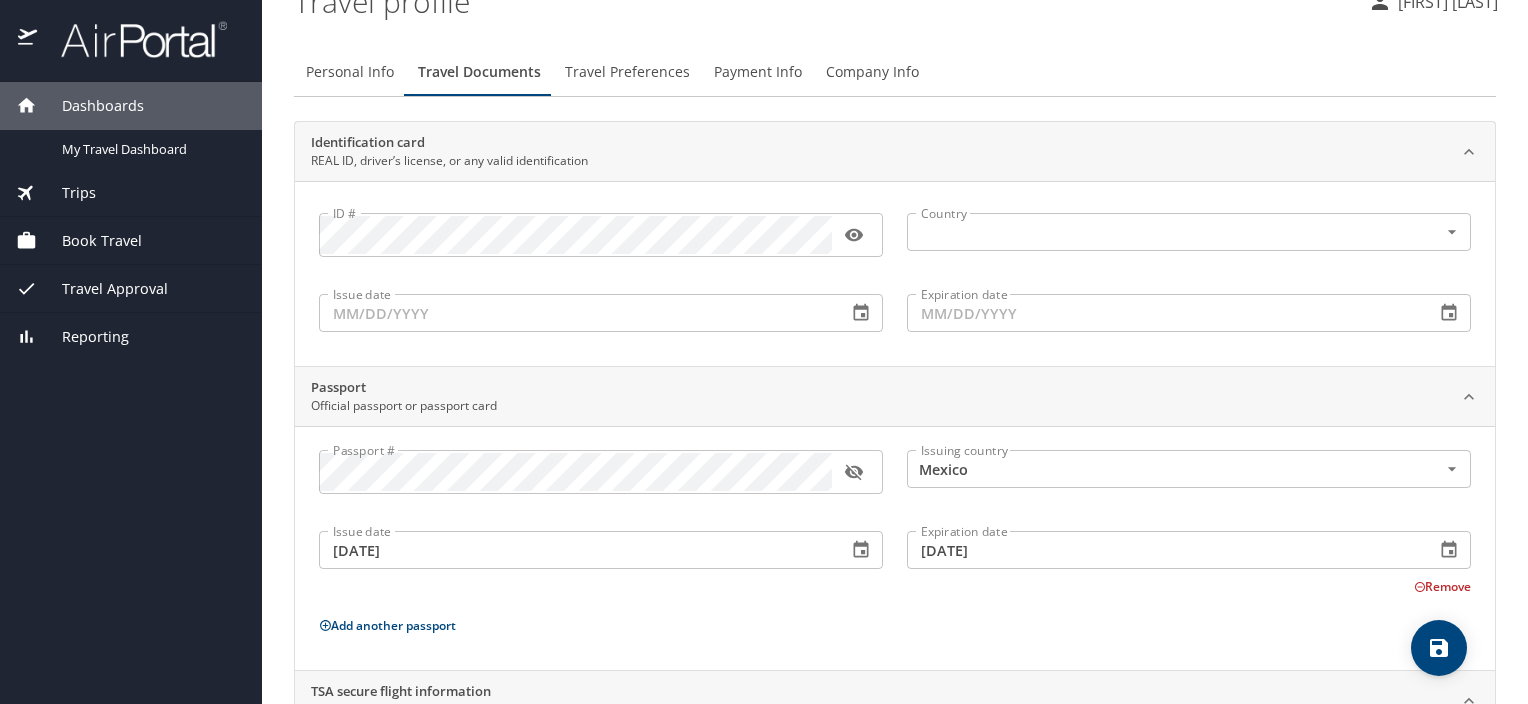 scroll, scrollTop: 18, scrollLeft: 0, axis: vertical 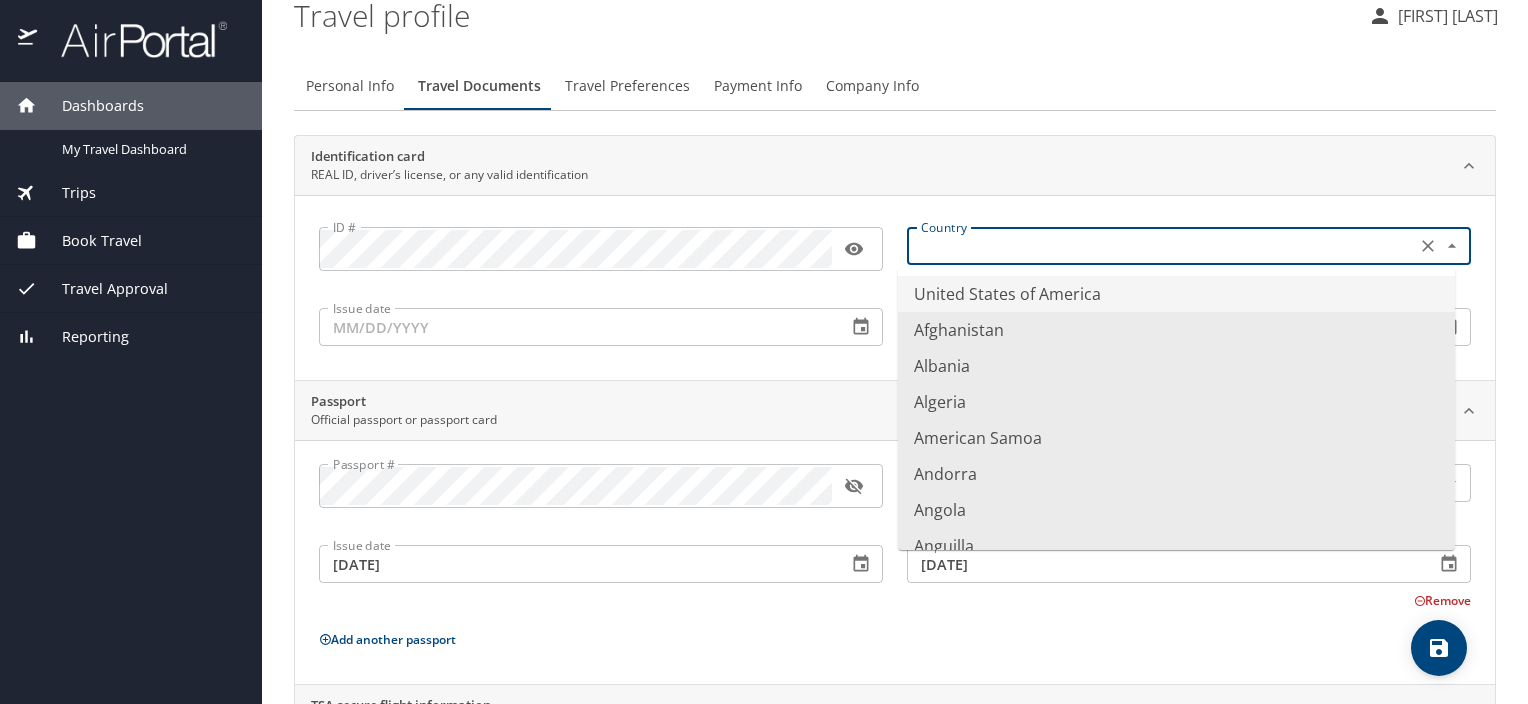click at bounding box center (1159, 246) 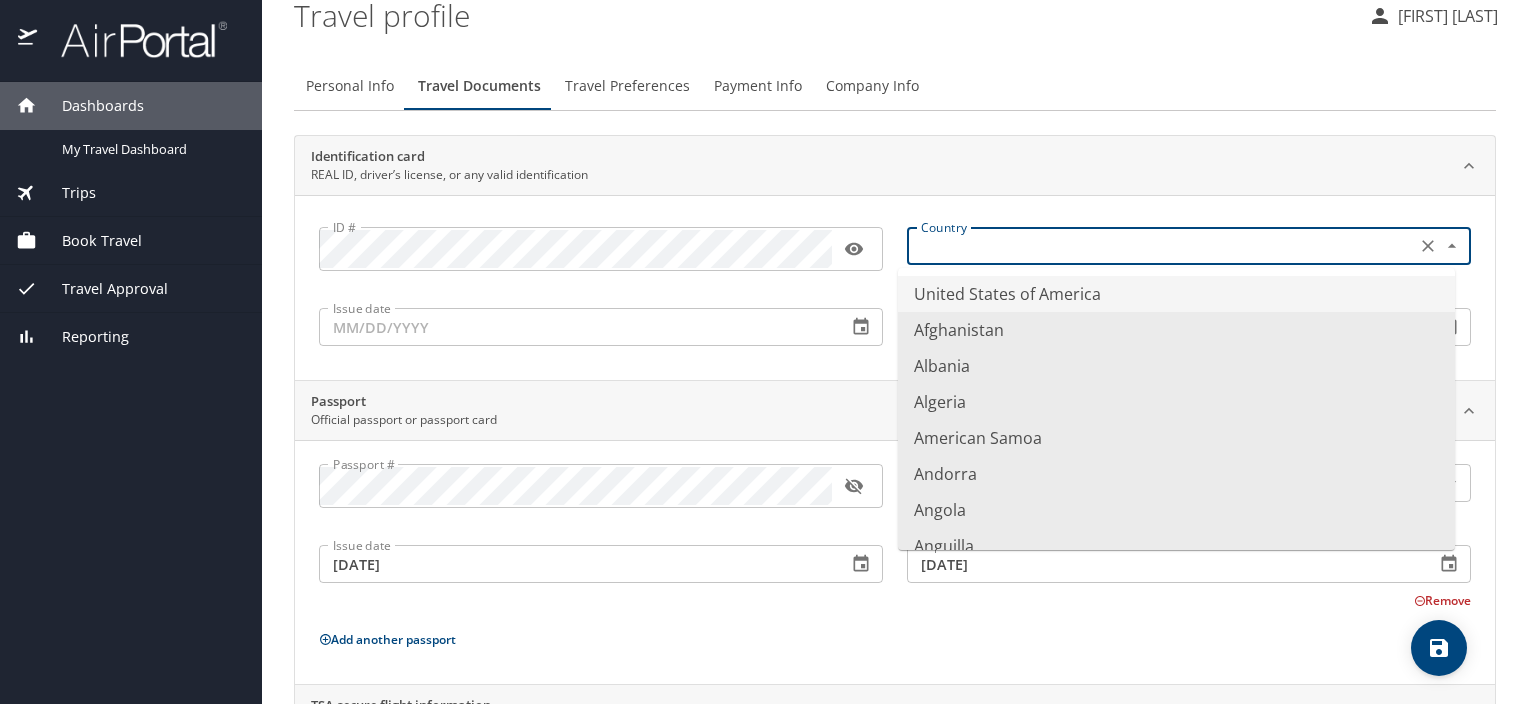click on "United States of America" at bounding box center (1176, 294) 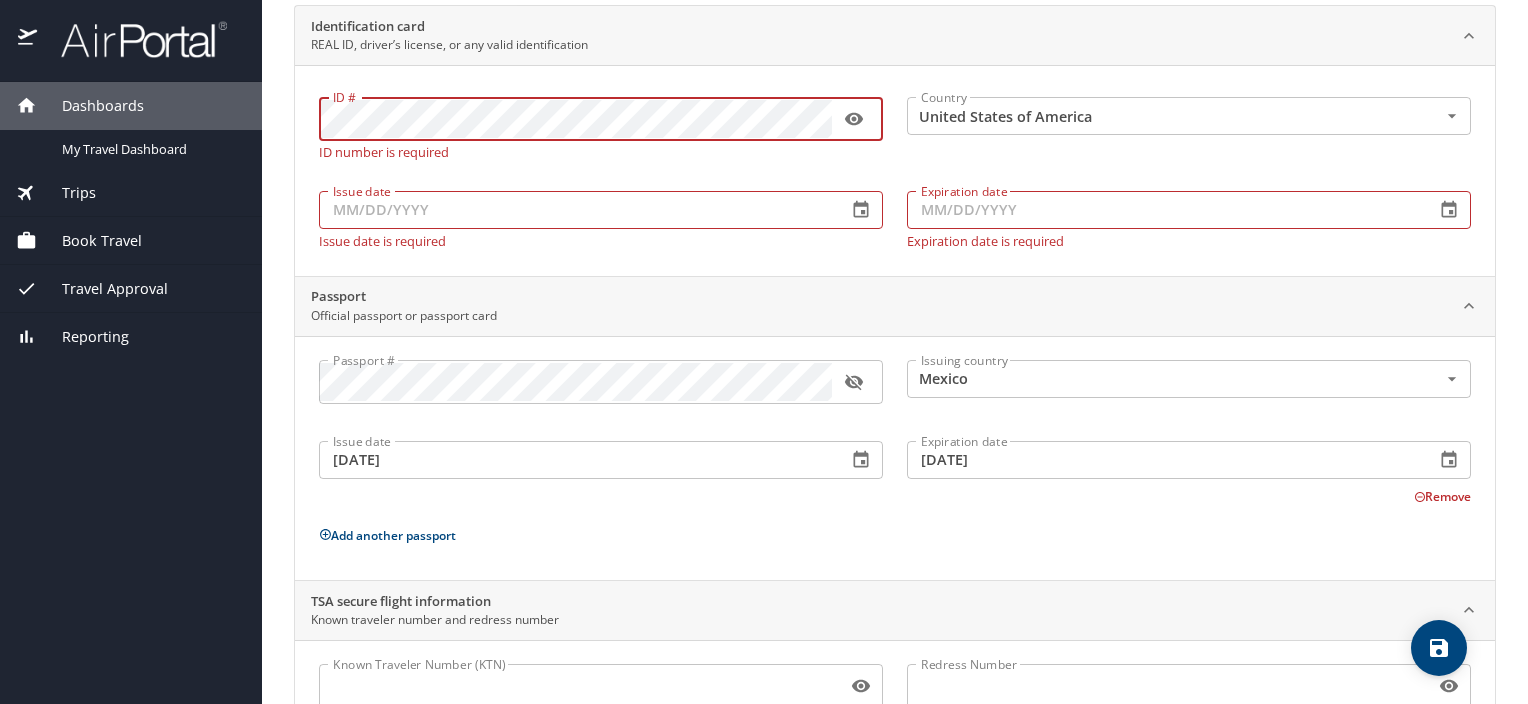 scroll, scrollTop: 0, scrollLeft: 0, axis: both 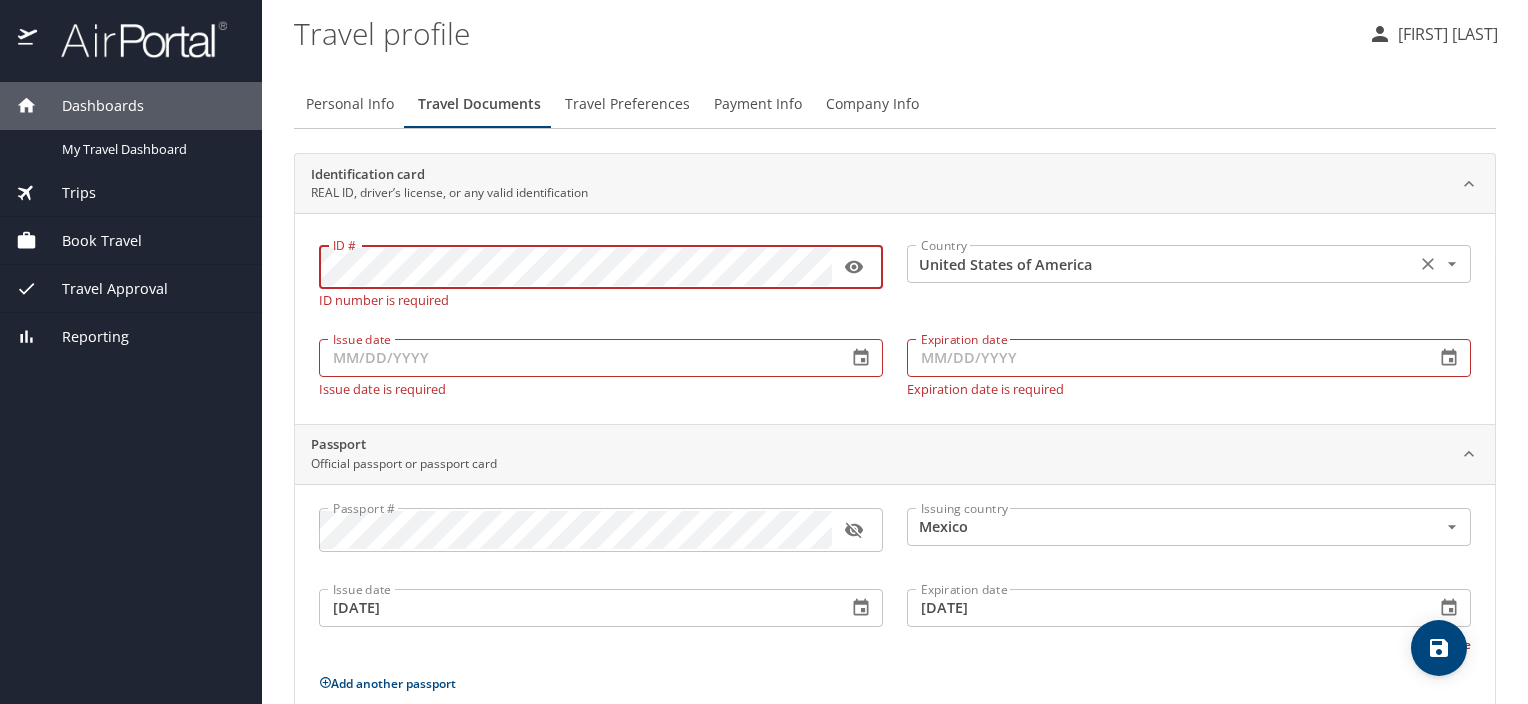 click on "United States of America" at bounding box center (1159, 264) 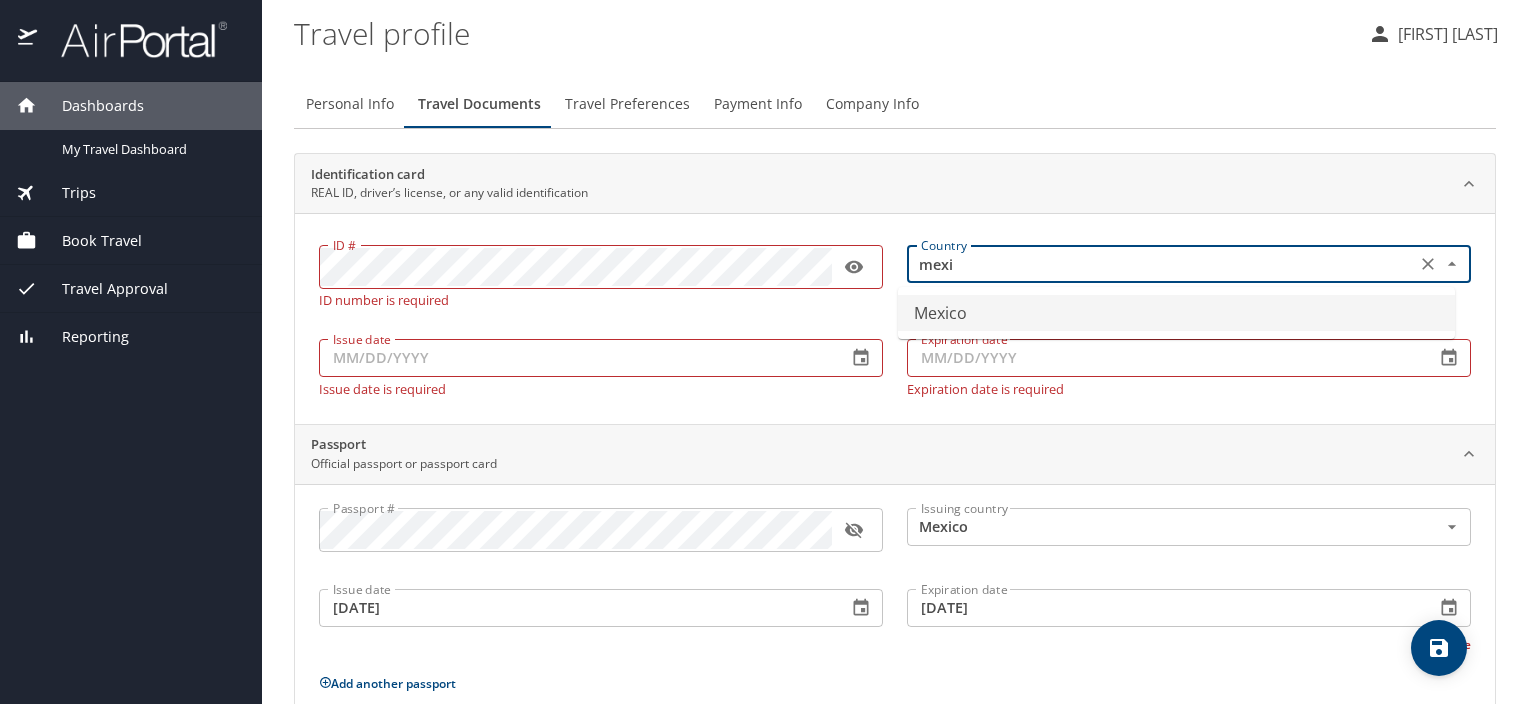 click on "Mexico" at bounding box center [1176, 313] 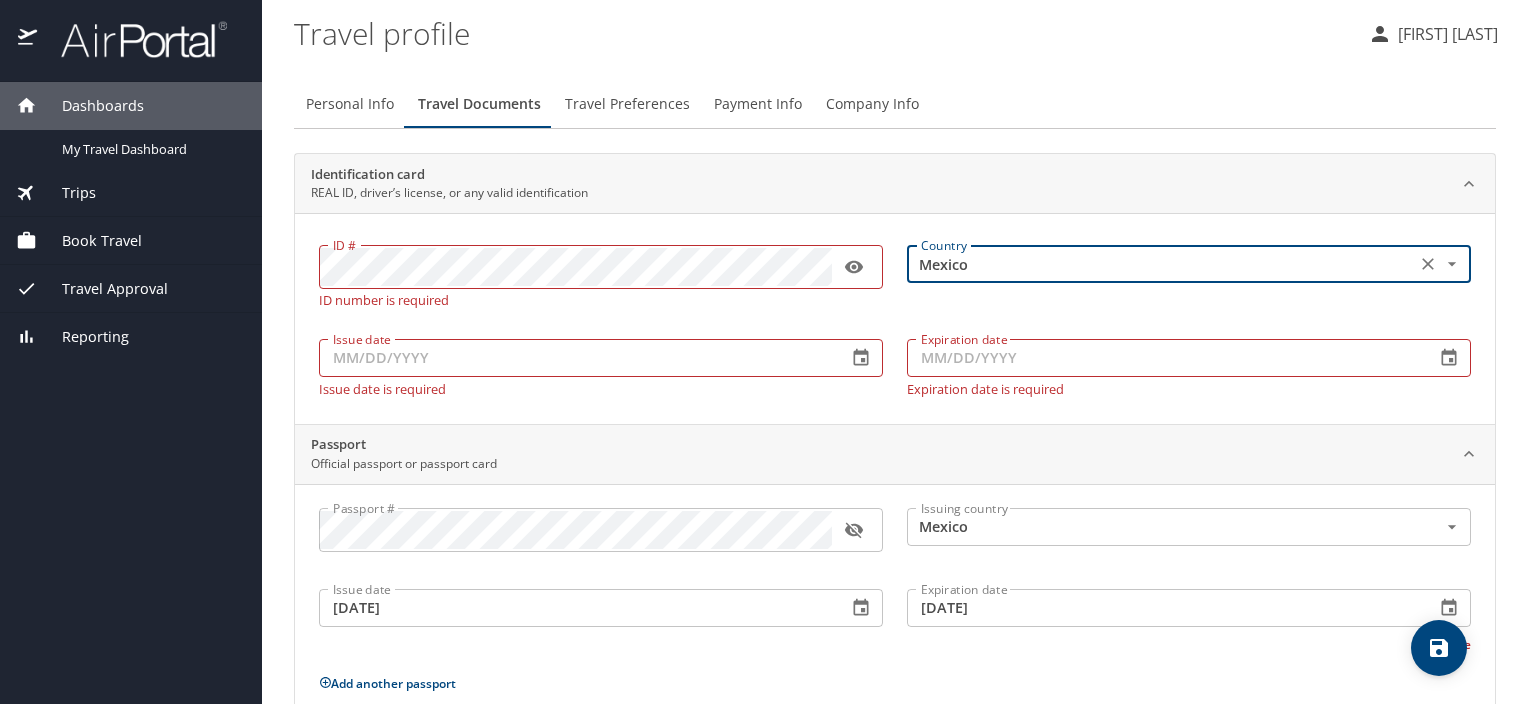 type on "Mexico" 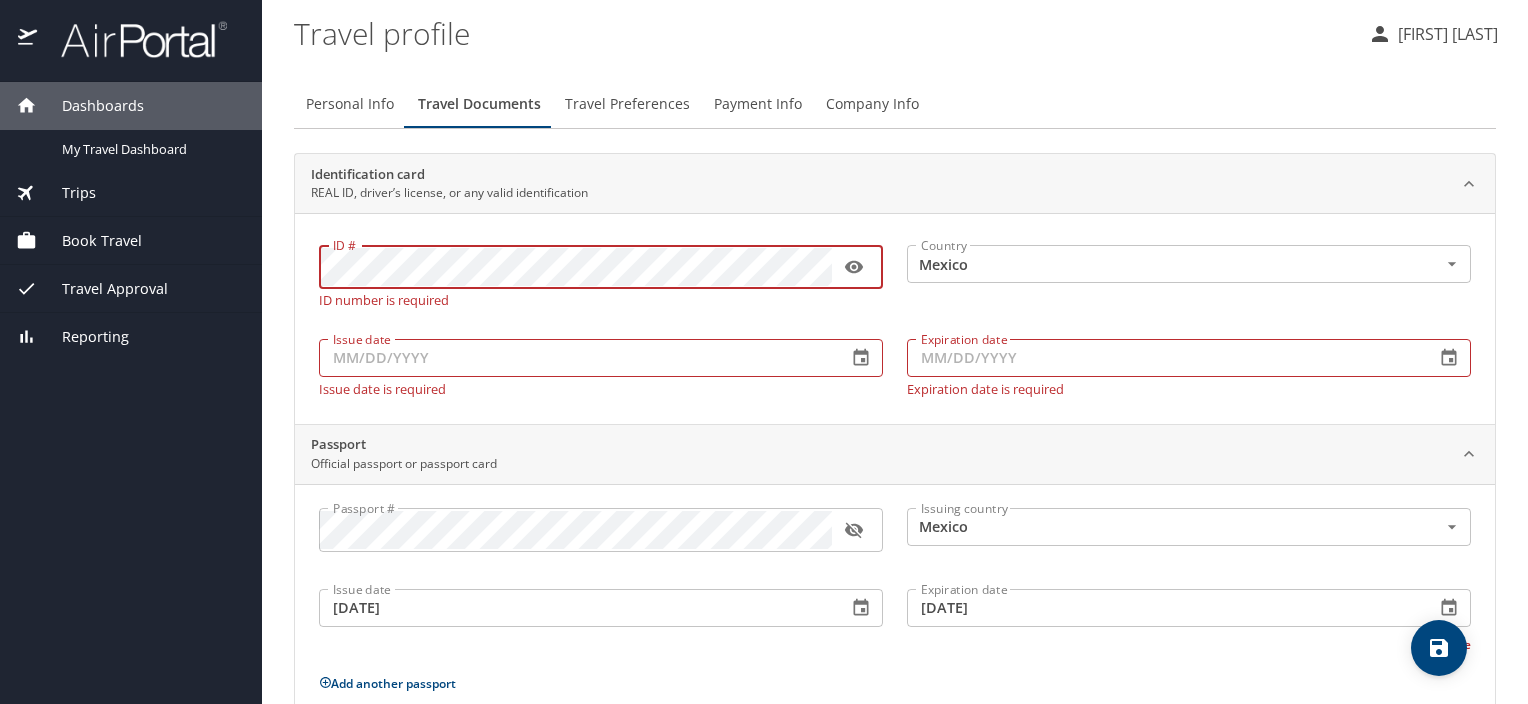 click on "Issue date" at bounding box center [575, 358] 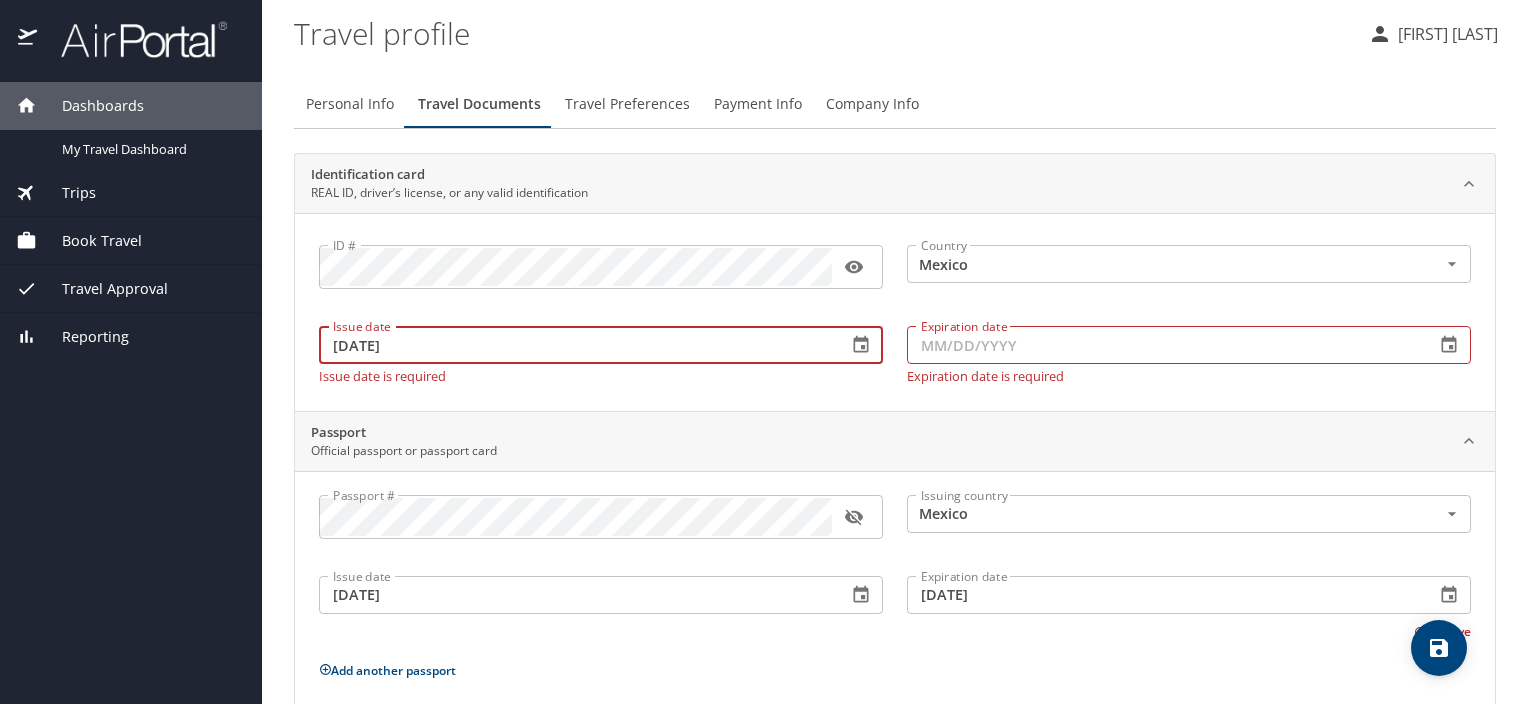 type on "[DATE]" 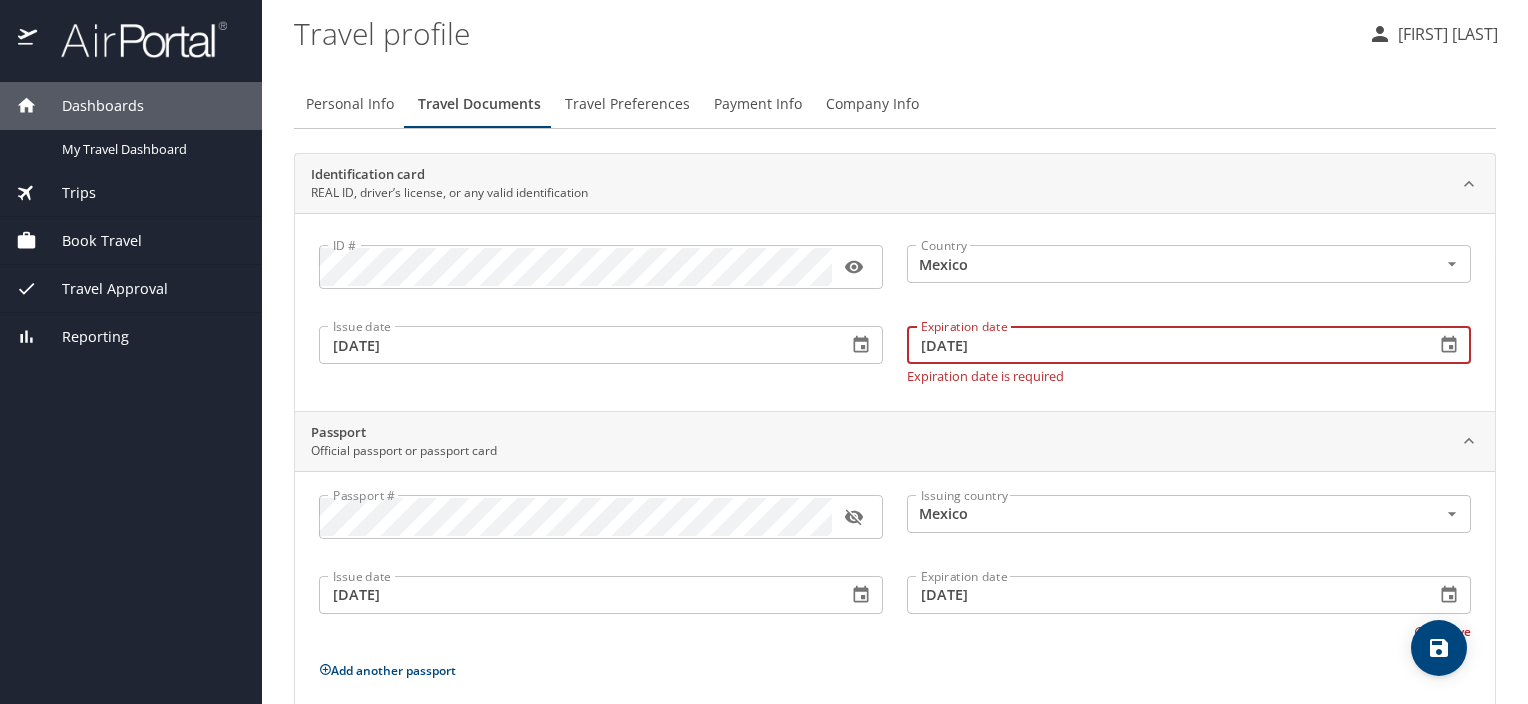 type on "[DATE]" 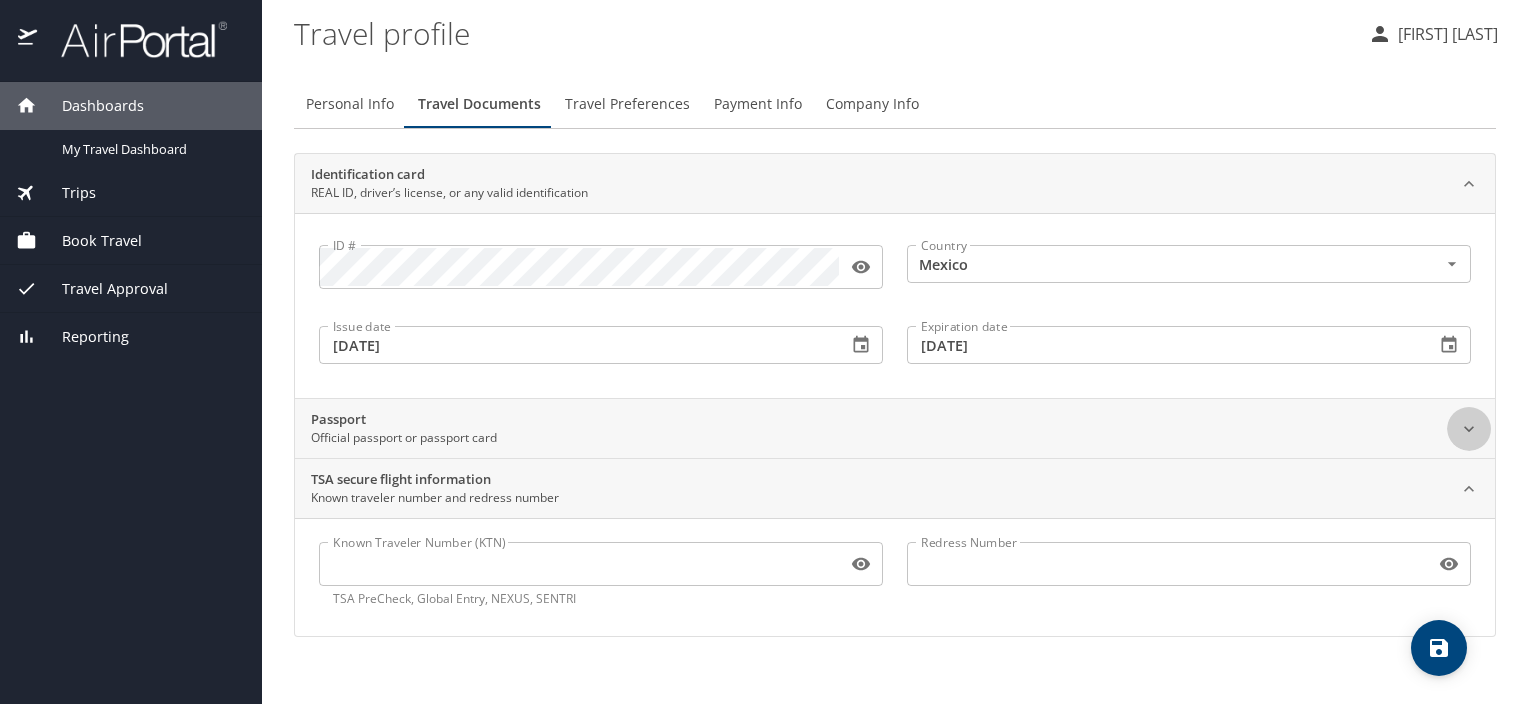 click at bounding box center (1469, 429) 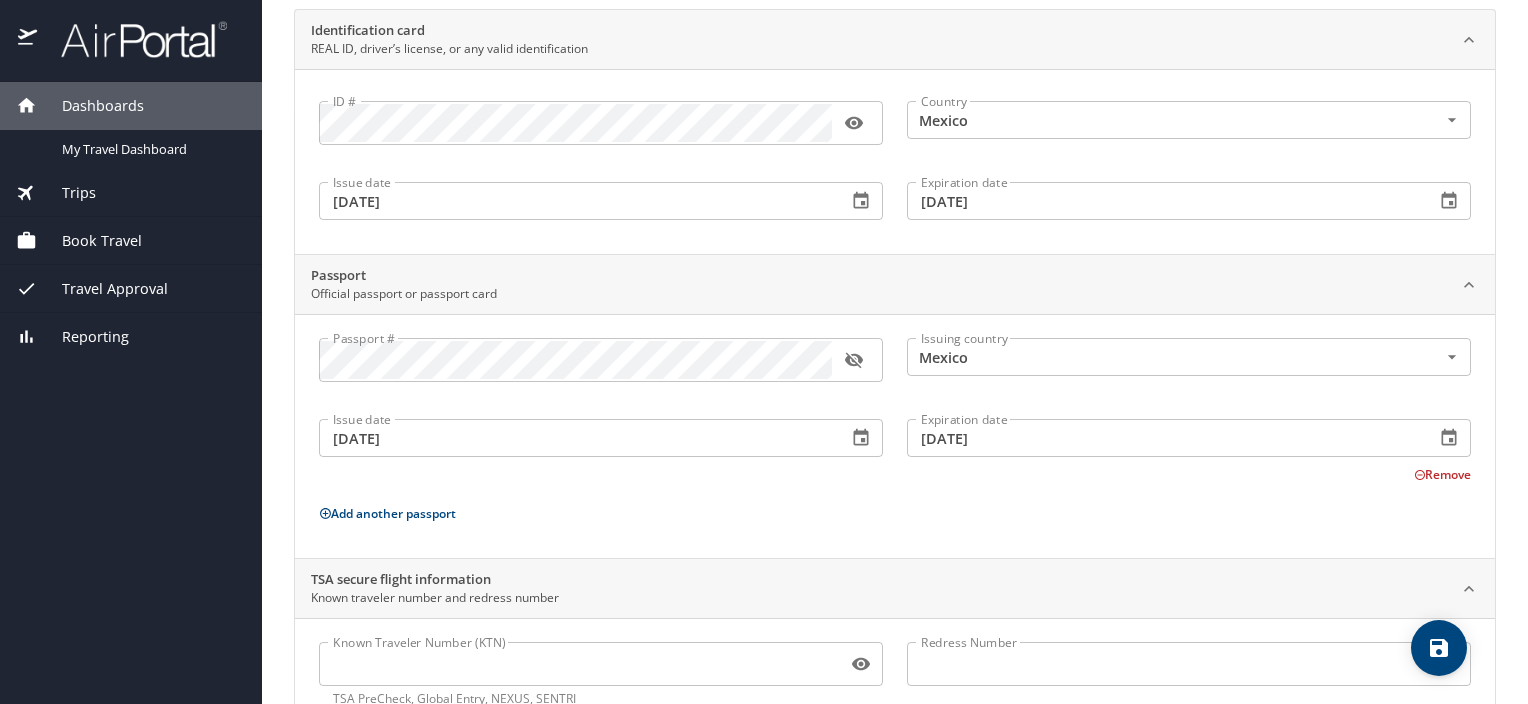 scroll, scrollTop: 207, scrollLeft: 0, axis: vertical 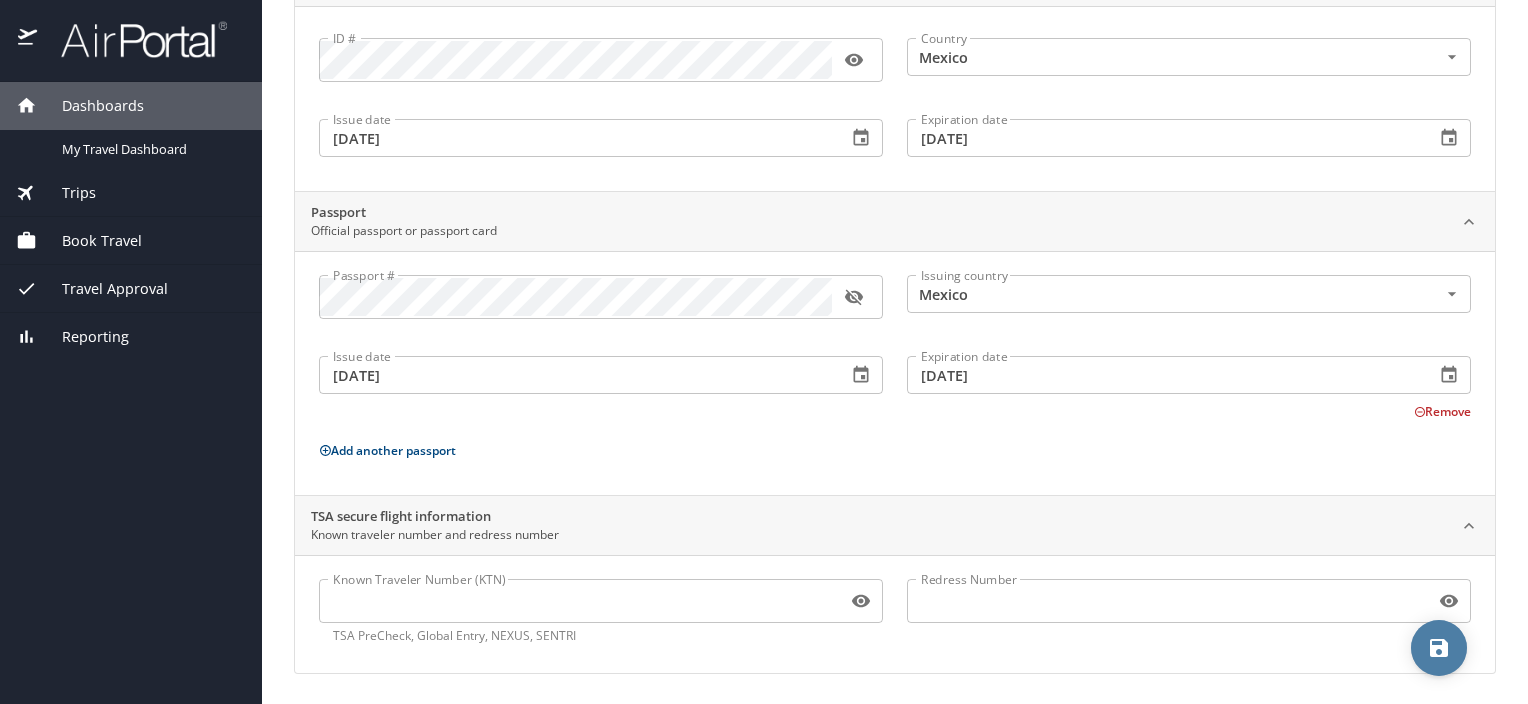 click 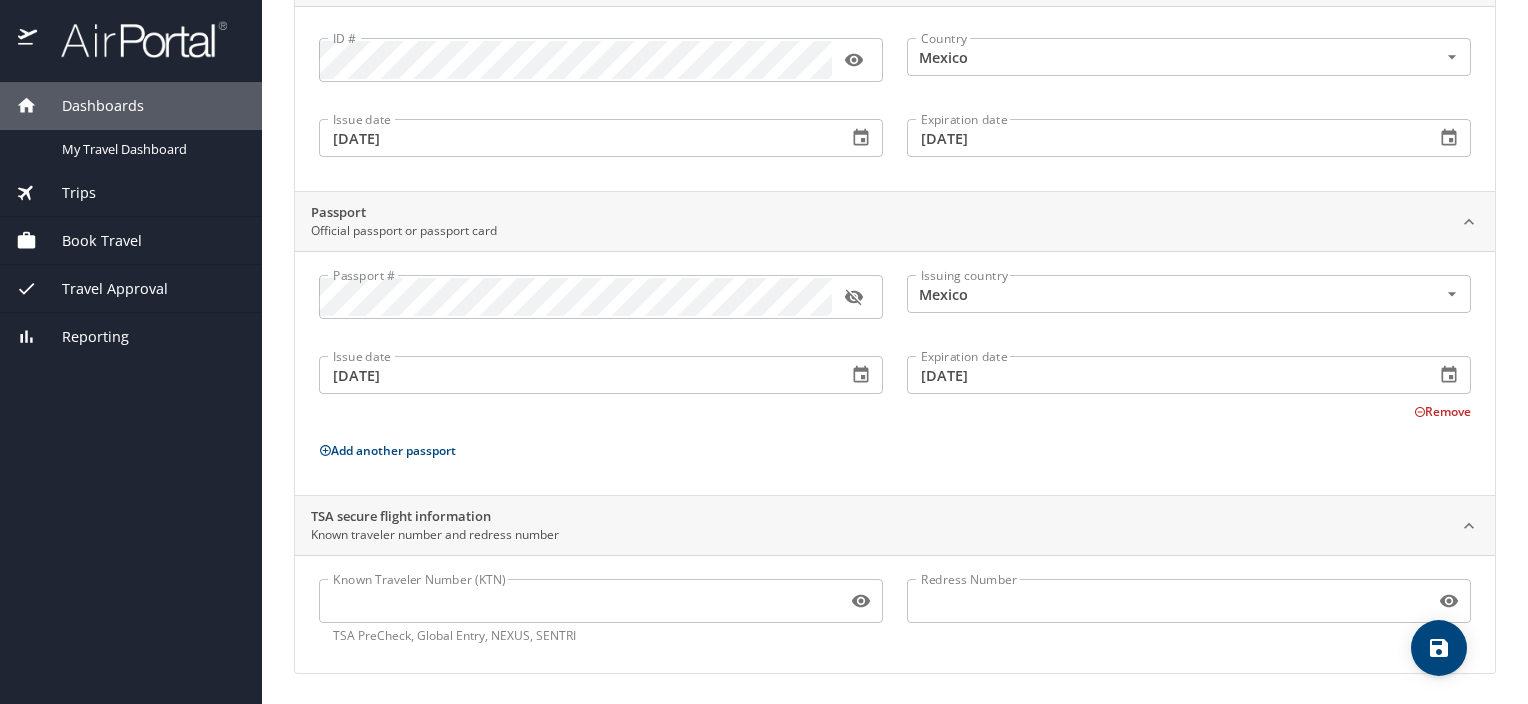 scroll, scrollTop: 0, scrollLeft: 0, axis: both 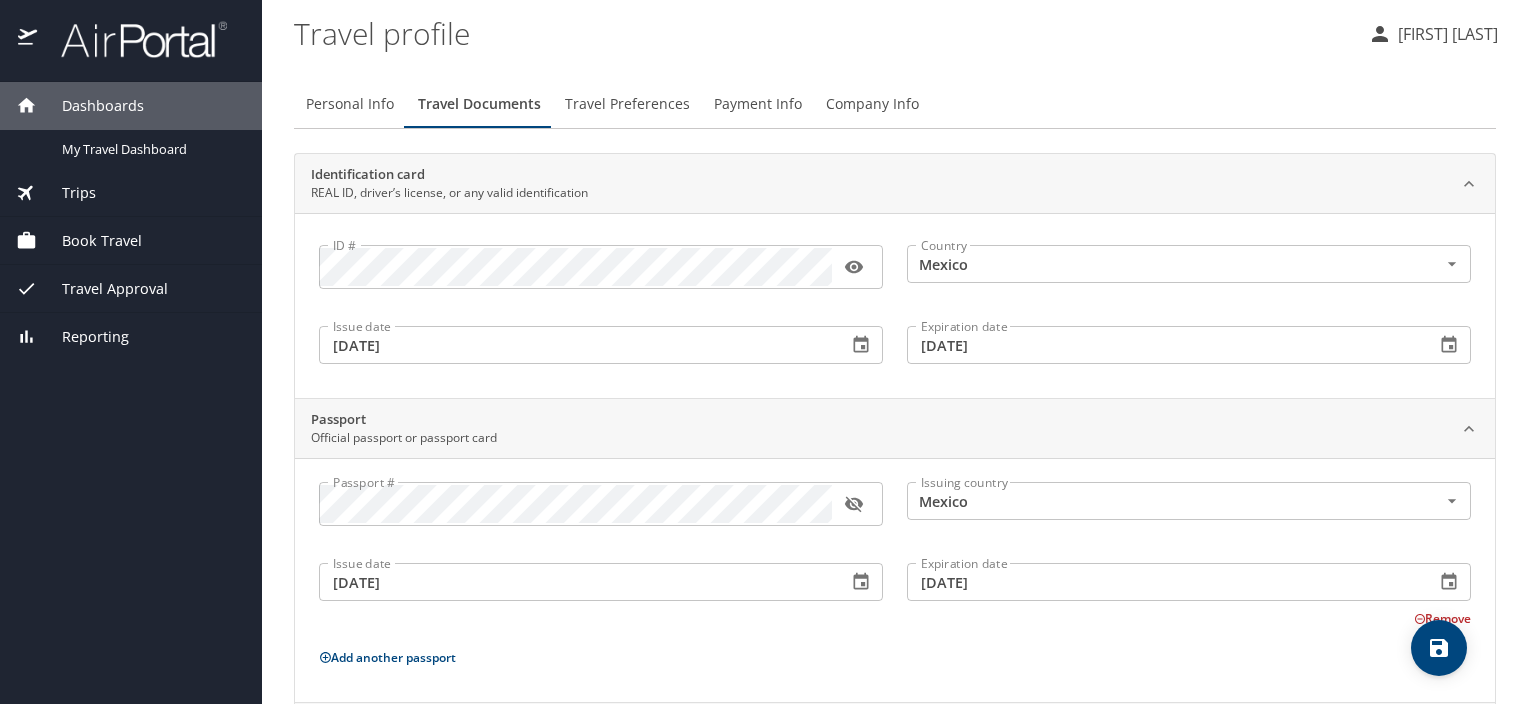 click on "Travel Preferences" at bounding box center [627, 104] 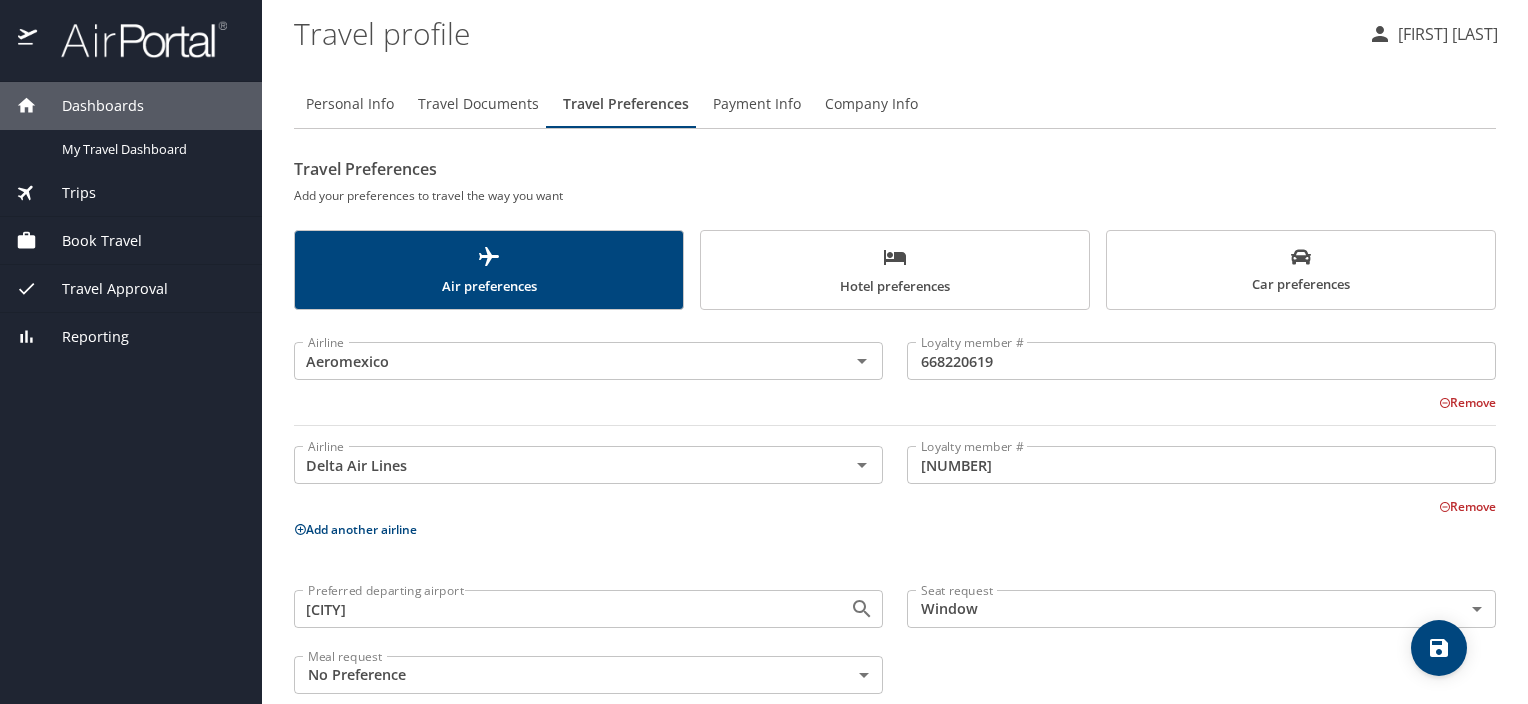 scroll, scrollTop: 32, scrollLeft: 0, axis: vertical 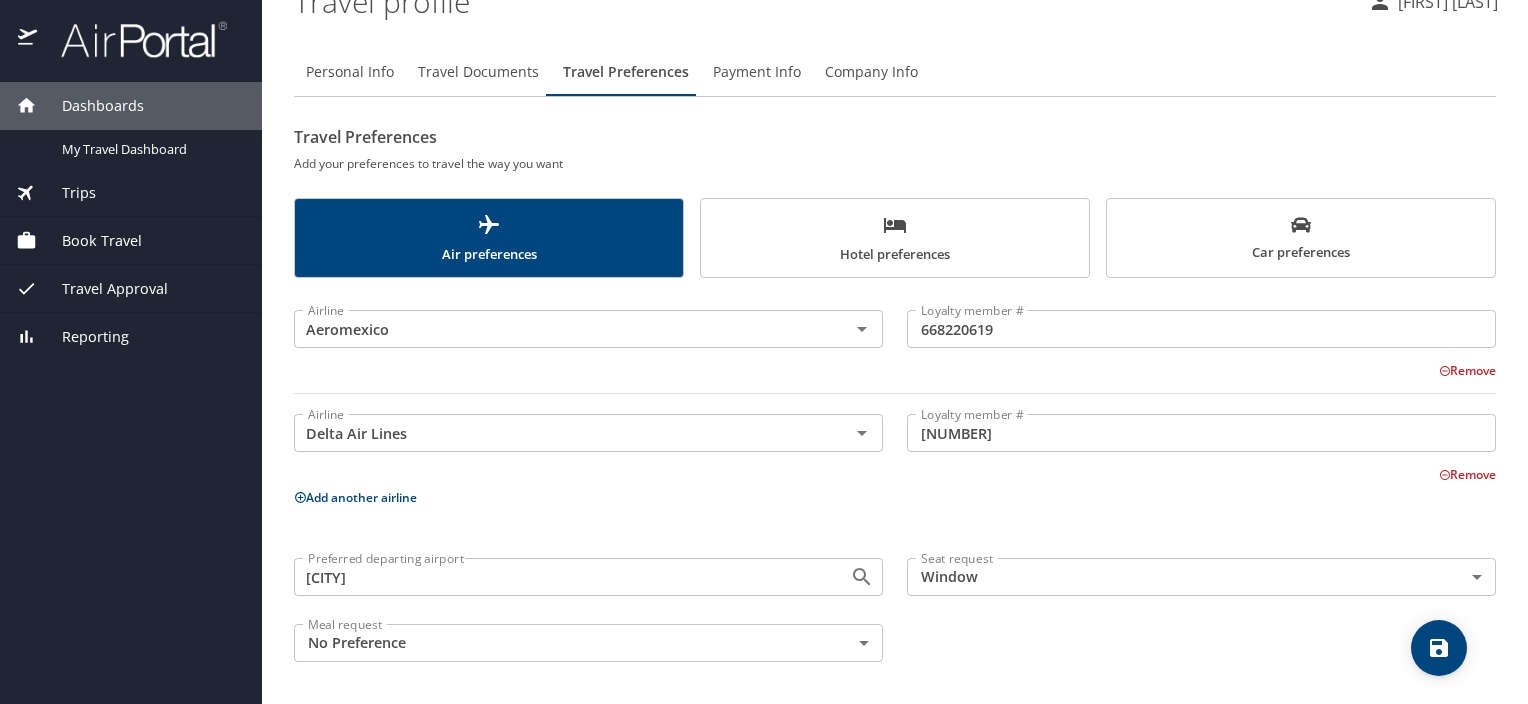 click on "Dashboards My Travel Dashboard Trips Current / Future Trips Past Trips Trips Missing Hotel Book Travel Approval Request (Beta) Travel Approval Pending Trip Approvals Approved Trips Canceled Trips Approvals (Beta) Reporting Travel profile [FIRST] [LAST] Personal Info Travel Documents Travel Preferences Payment Info Company Info Travel Preferences Add your preferences to travel the way you want Air preferences Hotel preferences Car preferences Airline Aeromexico Airline   Loyalty member # [NUMBER] Loyalty member #  Remove Airline Delta Air Lines Airline   Loyalty member # [NUMBER] Loyalty member #  Remove  Add another airline Preferred departing airport ZCL - Zacatecas Preferred departing airport   Seat request Window Window Seat request   Meal request No Preference NotApplicable Meal request My settings Travel agency contacts View travel profile Give feedback Sign out" at bounding box center (764, 352) 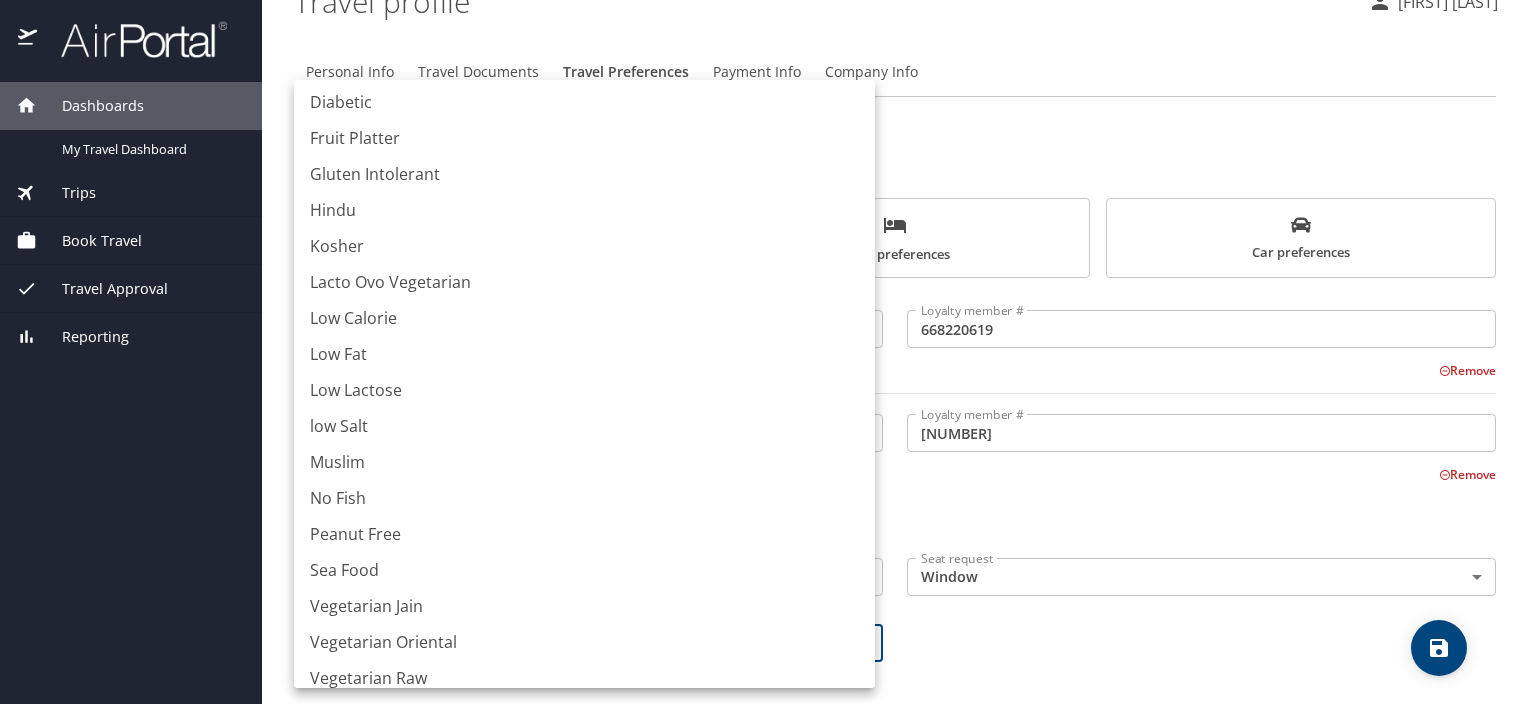 scroll, scrollTop: 164, scrollLeft: 0, axis: vertical 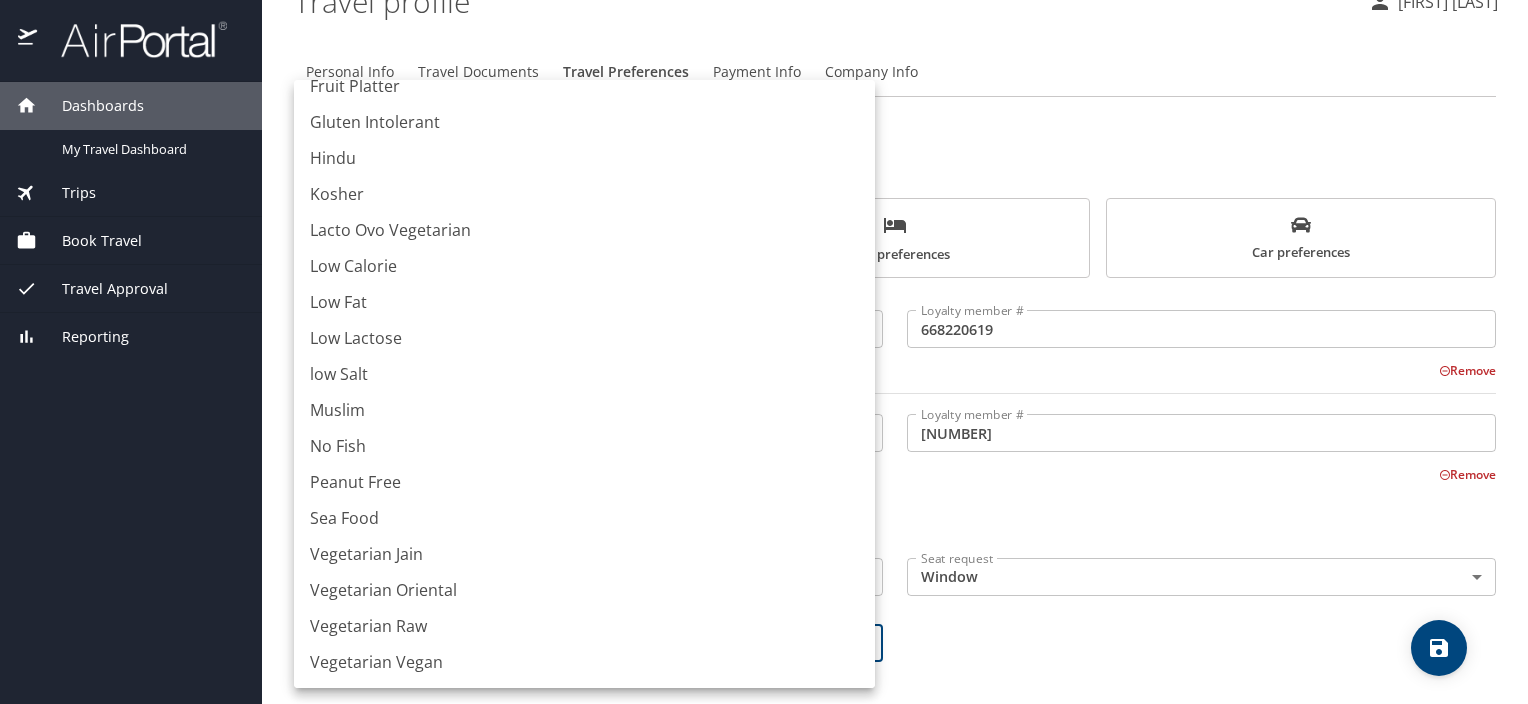 click at bounding box center (764, 352) 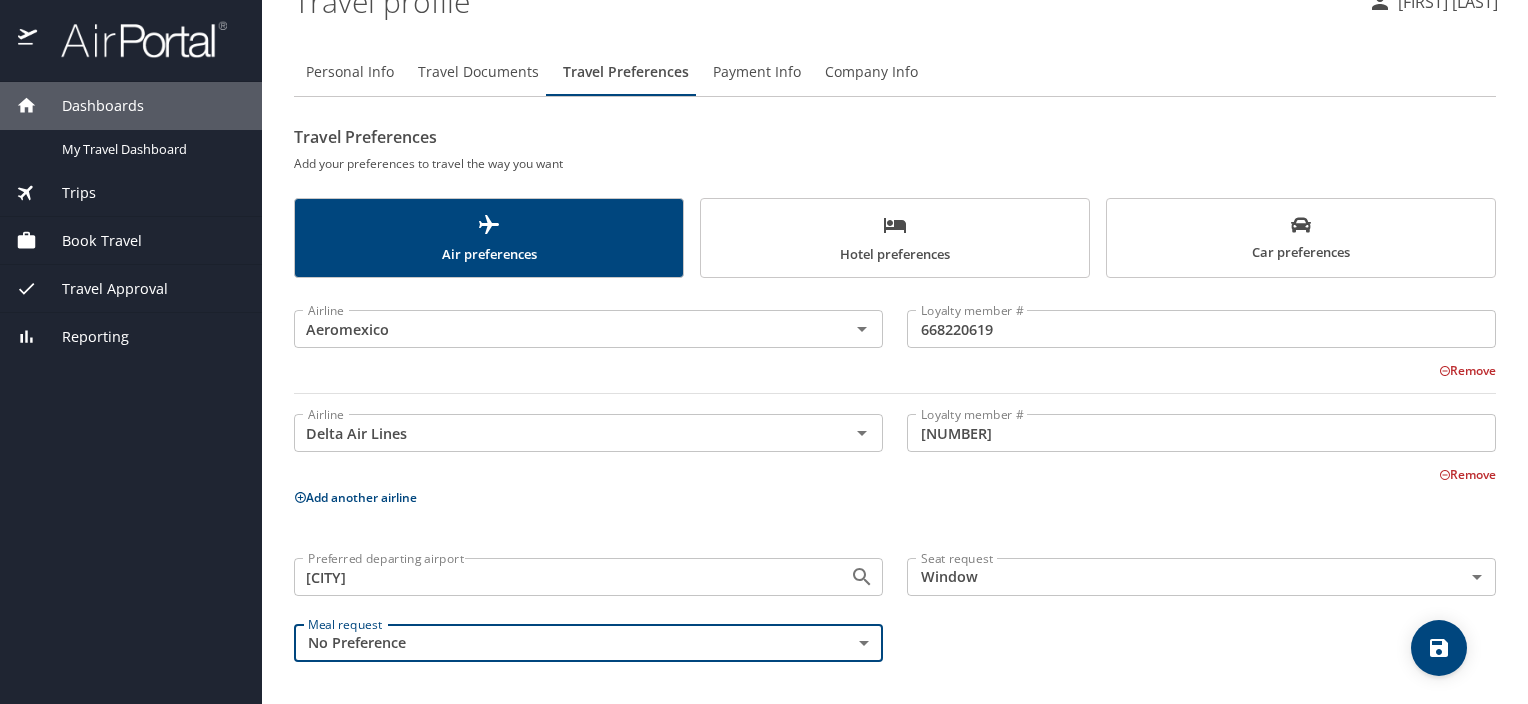 click on "Hotel preferences" at bounding box center (895, 239) 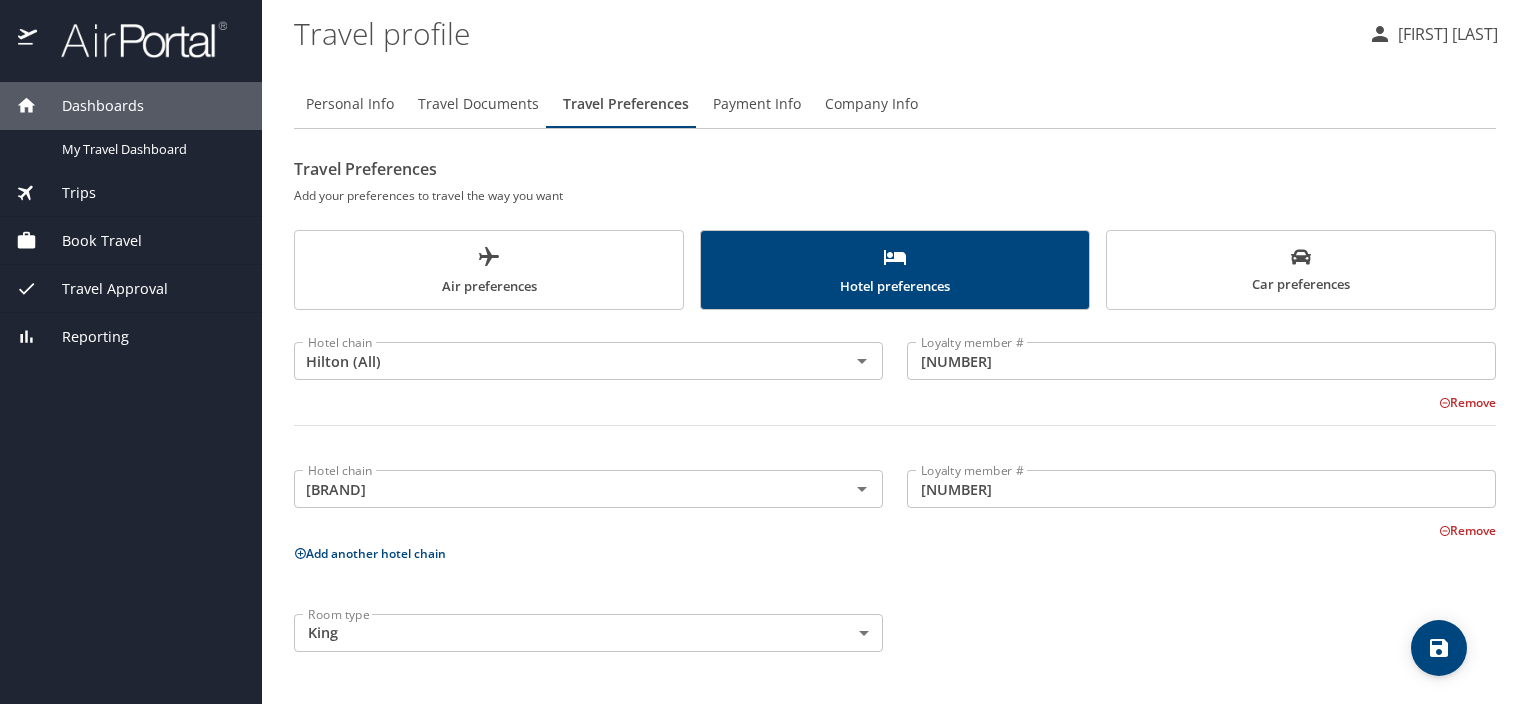 scroll, scrollTop: 0, scrollLeft: 0, axis: both 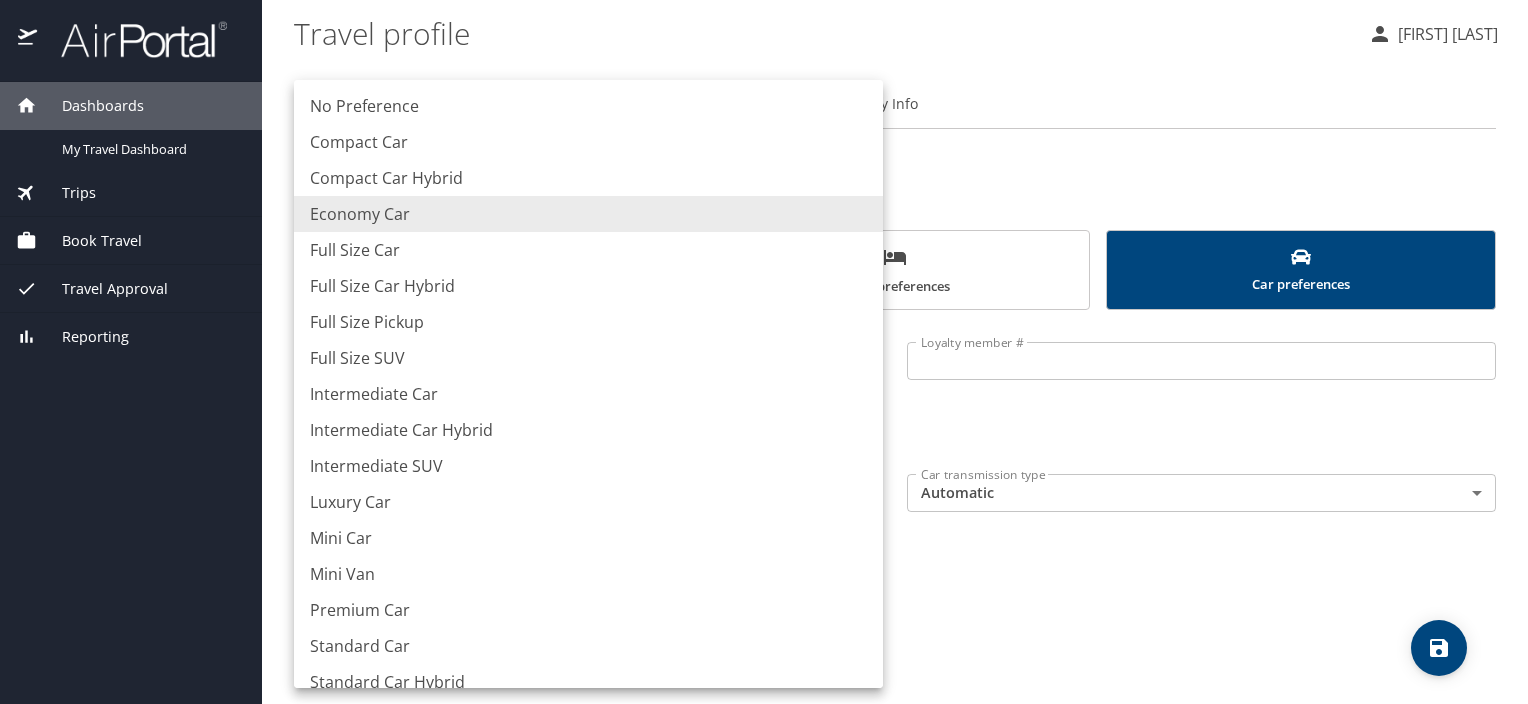 click on "Dashboards My Travel Dashboard Trips Current / Future Trips Past Trips Trips Missing Hotel Book Travel Approval Request (Beta) Travel Approval Pending Trip Approvals Approved Trips Canceled Trips Approvals (Beta) Reporting Travel profile [FIRST] [LAST] Personal Info Travel Documents Travel Preferences Payment Info Company Info Travel Preferences Add your preferences to travel the way you want Air preferences Hotel preferences Car preferences Rental car company Rental car company   Loyalty member #  Add another car rental company   Car type Economy Car EconomyCar Car type   Car transmission type Automatic Automatic Car transmission type My settings Travel agency contacts View travel profile Give feedback Sign out No Preference Compact Car Compact Car Hybrid Economy Car Full Size Car Full Size Car Hybrid Full Size Pickup Full Size SUV Intermediate Car Intermediate Car Hybrid Intermediate SUV Luxury Car Mini Car Mini Van Premium Car Standard Car Standard Car Hybrid Standard SUV" at bounding box center (764, 352) 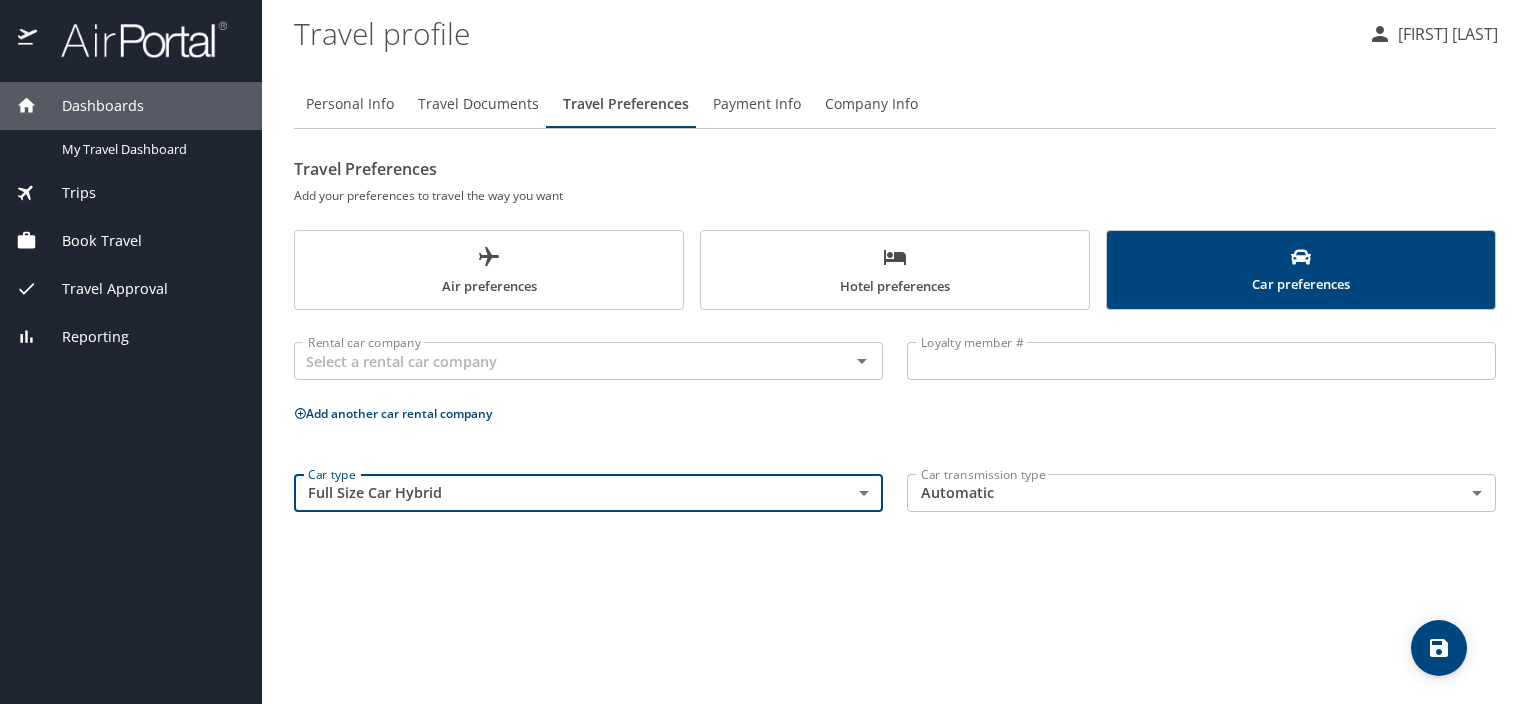 click on "Dashboards My Travel Dashboard Trips Current / Future Trips Past Trips Trips Missing Hotel Book Travel Approval Request (Beta) Travel Approval Pending Trip Approvals Approved Trips Canceled Trips Approvals (Beta) Reporting Travel profile [FIRST] [LAST] Personal Info Travel Documents Travel Preferences Payment Info Company Info Travel Preferences Add your preferences to travel the way you want Air preferences Hotel preferences Car preferences Rental car company Rental car company   Loyalty member #  Add another car rental company   Car type Full Size Car Hybrid FullSizeCarHybrid Car type   Car transmission type Automatic Automatic Car transmission type My settings Travel agency contacts View travel profile Give feedback Sign out" at bounding box center (764, 352) 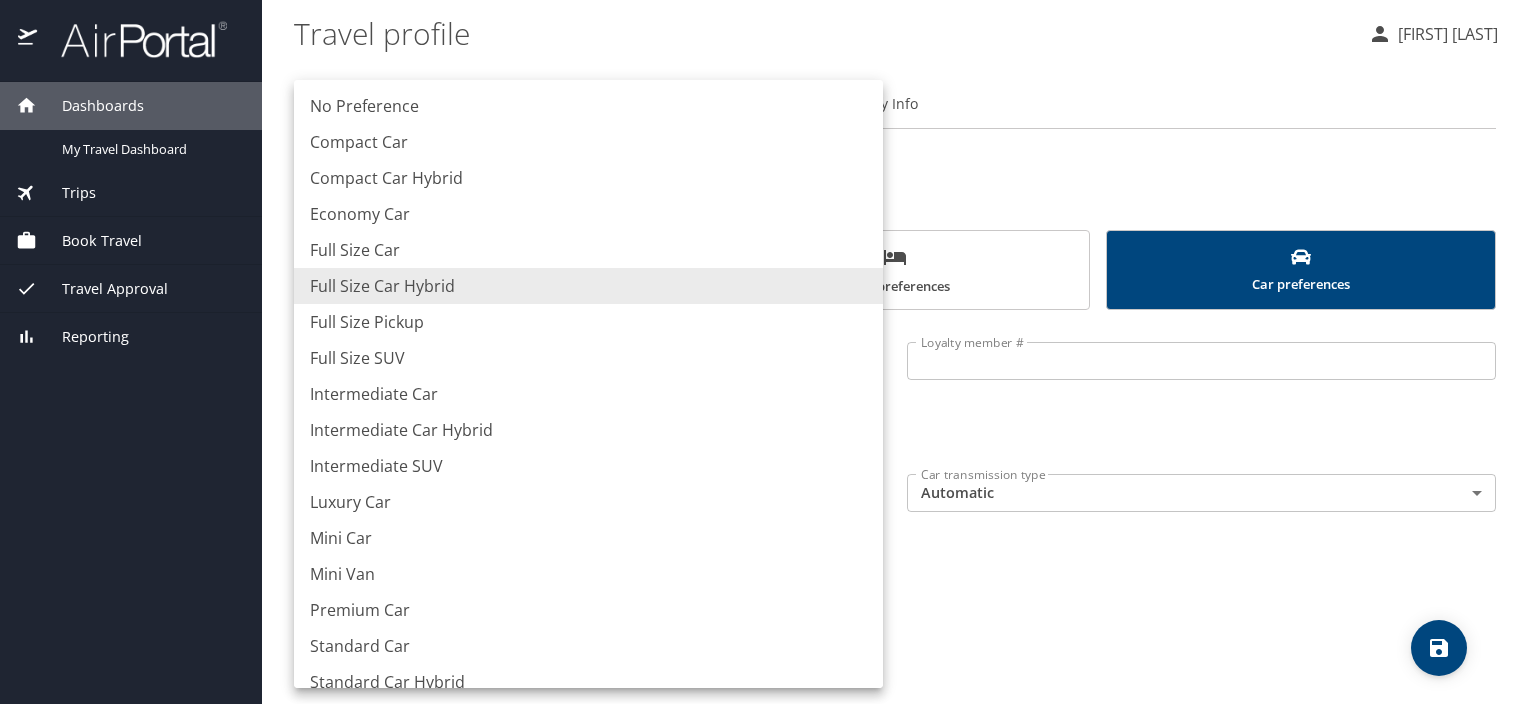 click on "Economy Car" at bounding box center (588, 214) 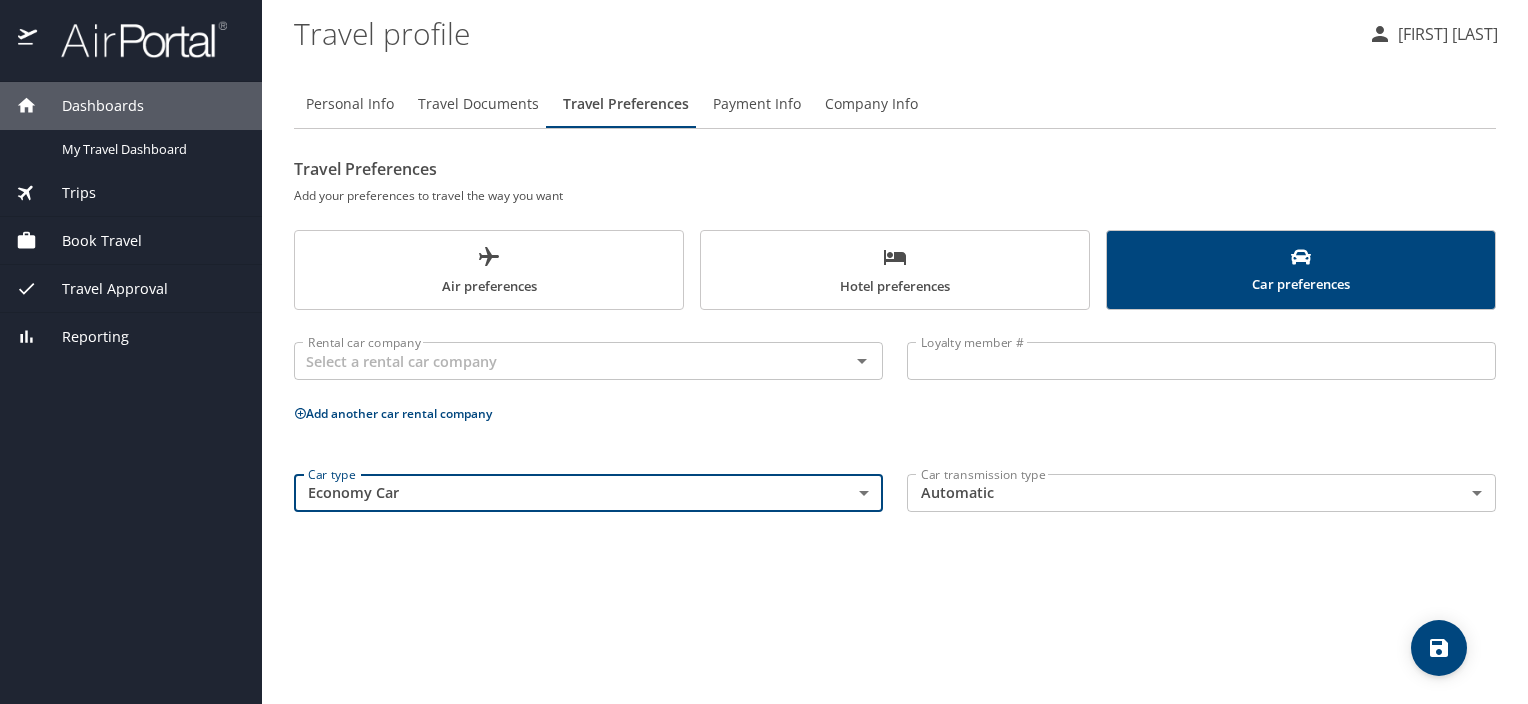 click 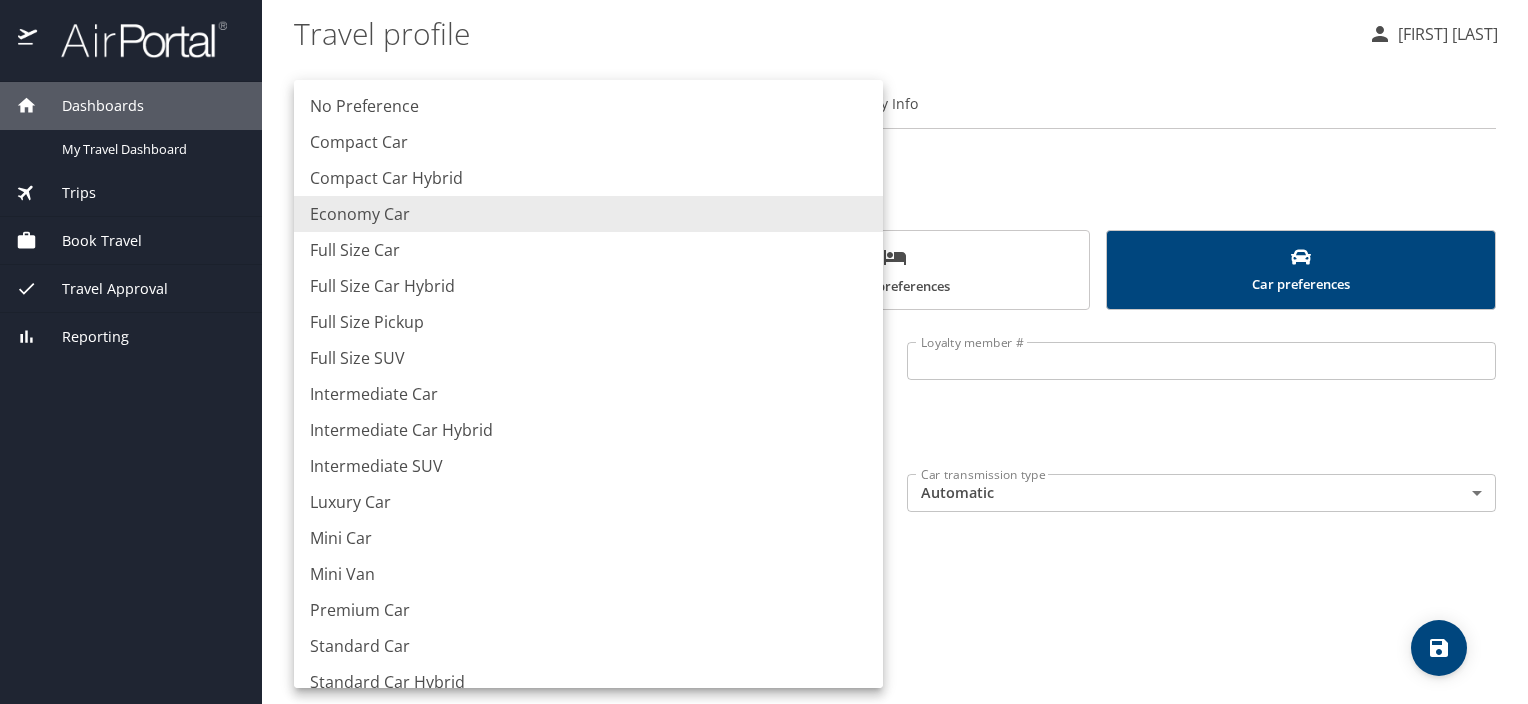 click on "Dashboards My Travel Dashboard Trips Current / Future Trips Past Trips Trips Missing Hotel Book Travel Approval Request (Beta) Travel Approval Pending Trip Approvals Approved Trips Canceled Trips Approvals (Beta) Reporting Travel profile [FIRST] [LAST] Personal Info Travel Documents Travel Preferences Payment Info Company Info Travel Preferences Add your preferences to travel the way you want Air preferences Hotel preferences Car preferences Rental car company Rental car company   Loyalty member #  Add another car rental company   Car type Economy Car EconomyCar Car type   Car transmission type Automatic Automatic Car transmission type My settings Travel agency contacts View travel profile Give feedback Sign out No Preference Compact Car Compact Car Hybrid Economy Car Full Size Car Full Size Car Hybrid Full Size Pickup Full Size SUV Intermediate Car Intermediate Car Hybrid Intermediate SUV Luxury Car Mini Car Mini Van Premium Car Standard Car Standard Car Hybrid Standard SUV" at bounding box center [764, 352] 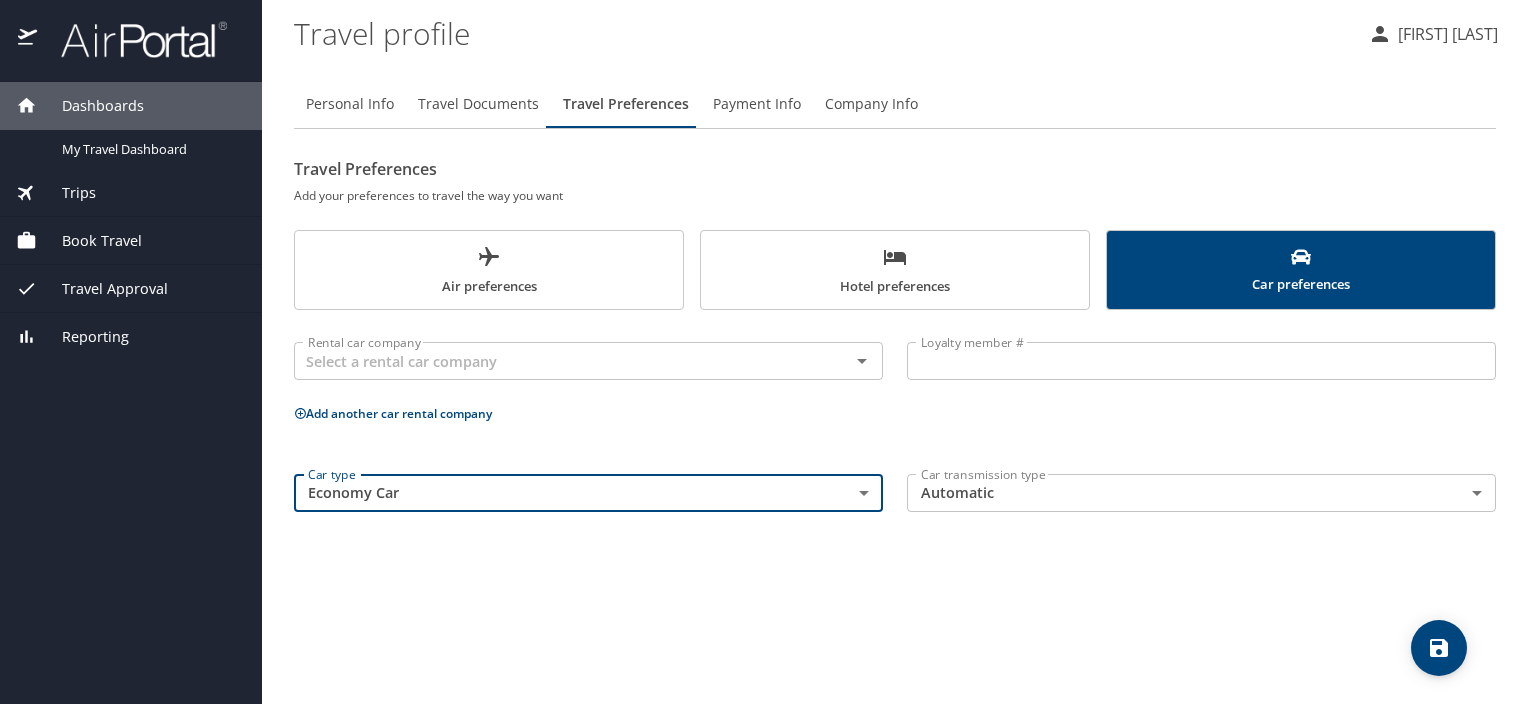 click on "Payment Info" at bounding box center [757, 104] 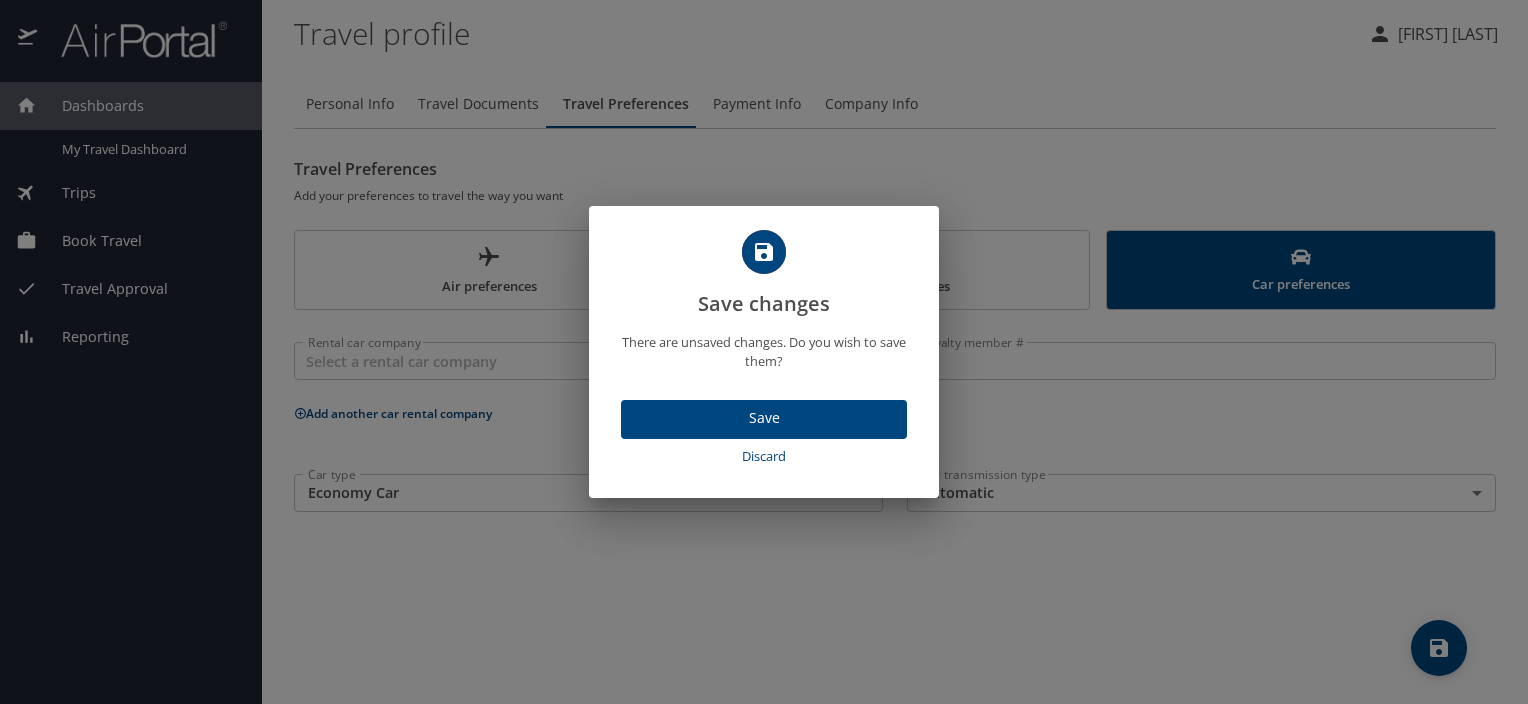 click on "Save" at bounding box center (764, 418) 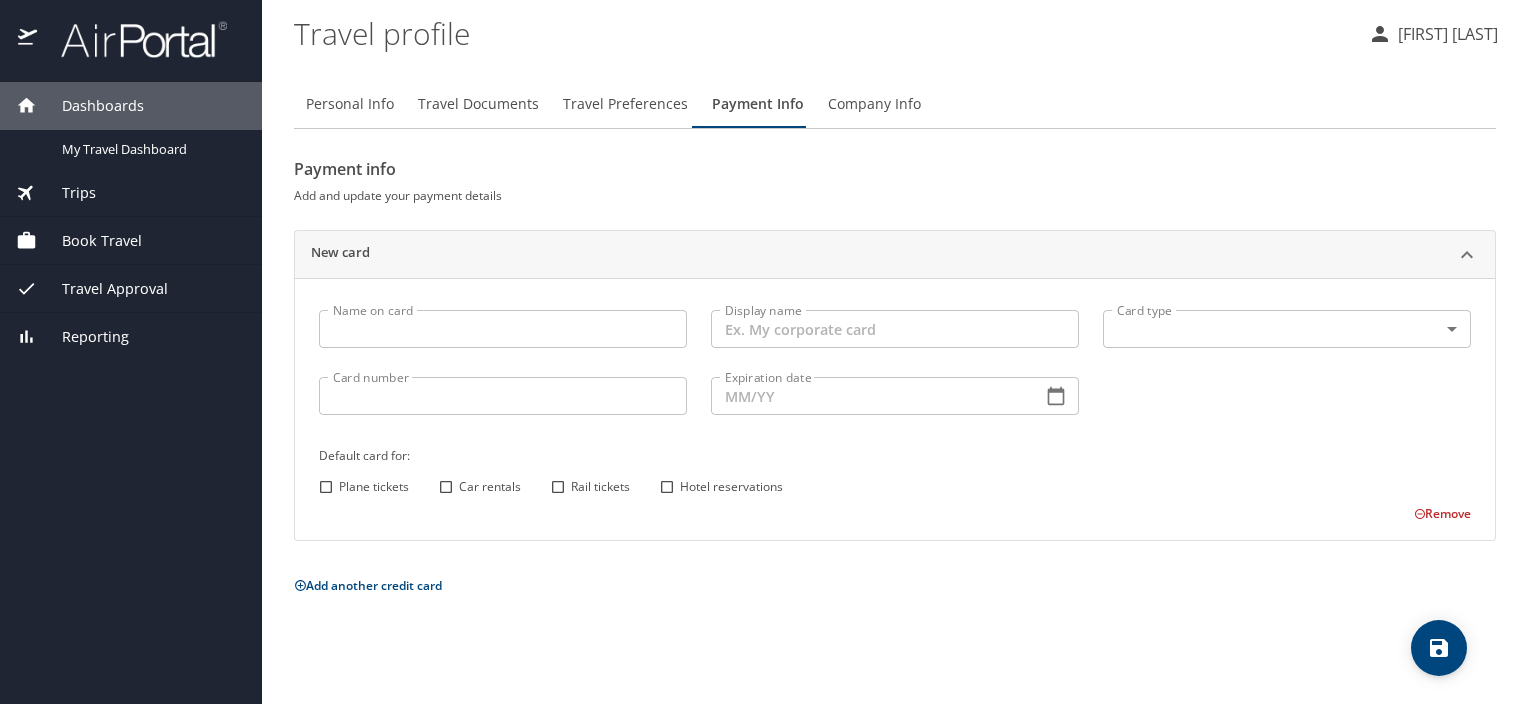 click on "Company Info" at bounding box center (874, 104) 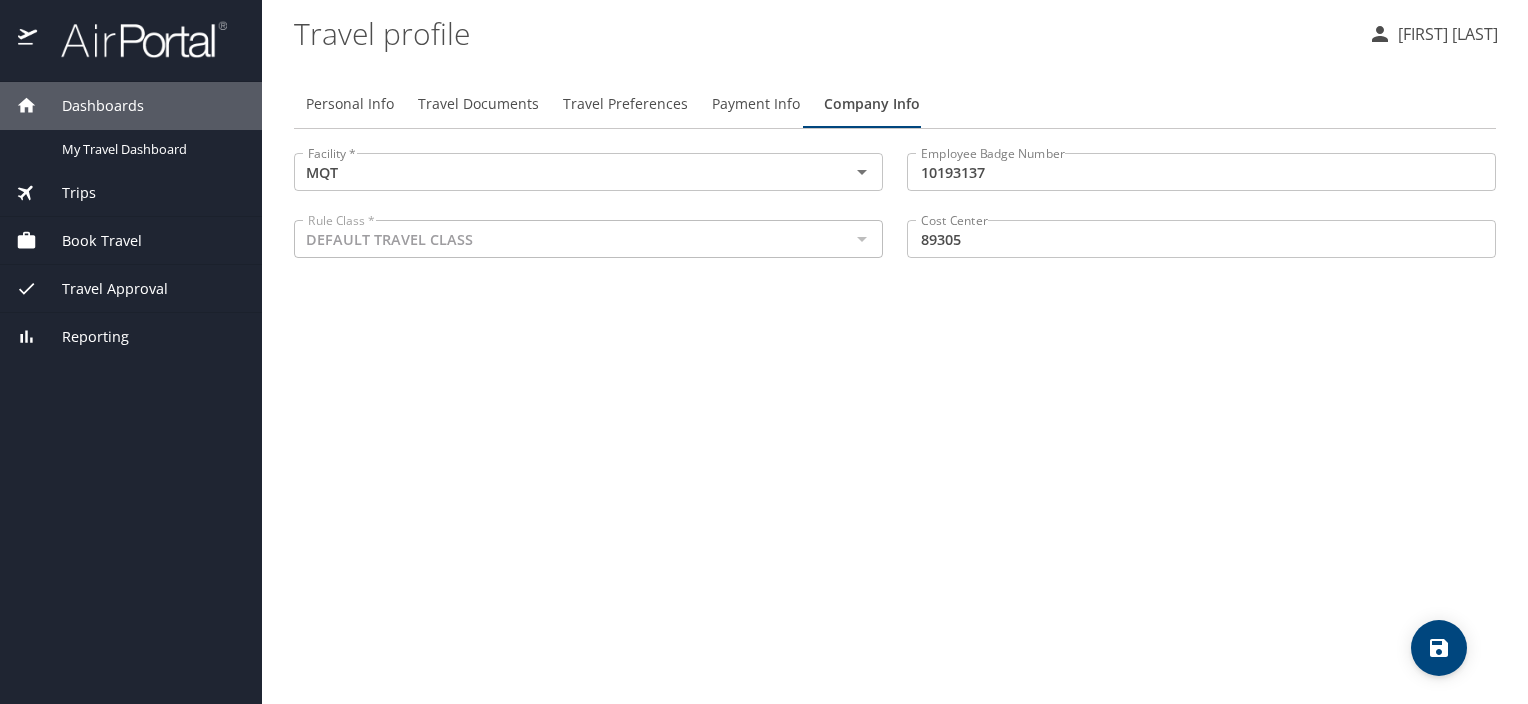 click on "Personal Info" at bounding box center (350, 104) 